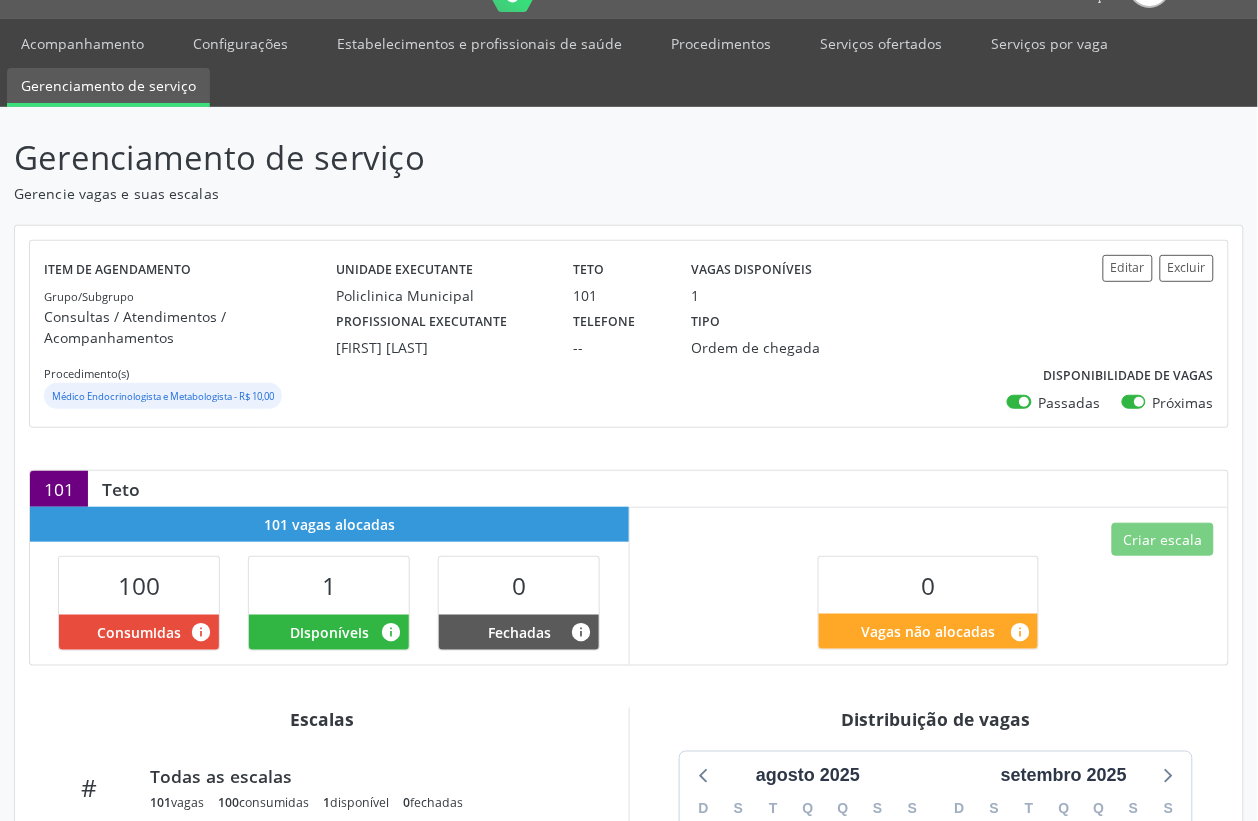 scroll, scrollTop: 0, scrollLeft: 0, axis: both 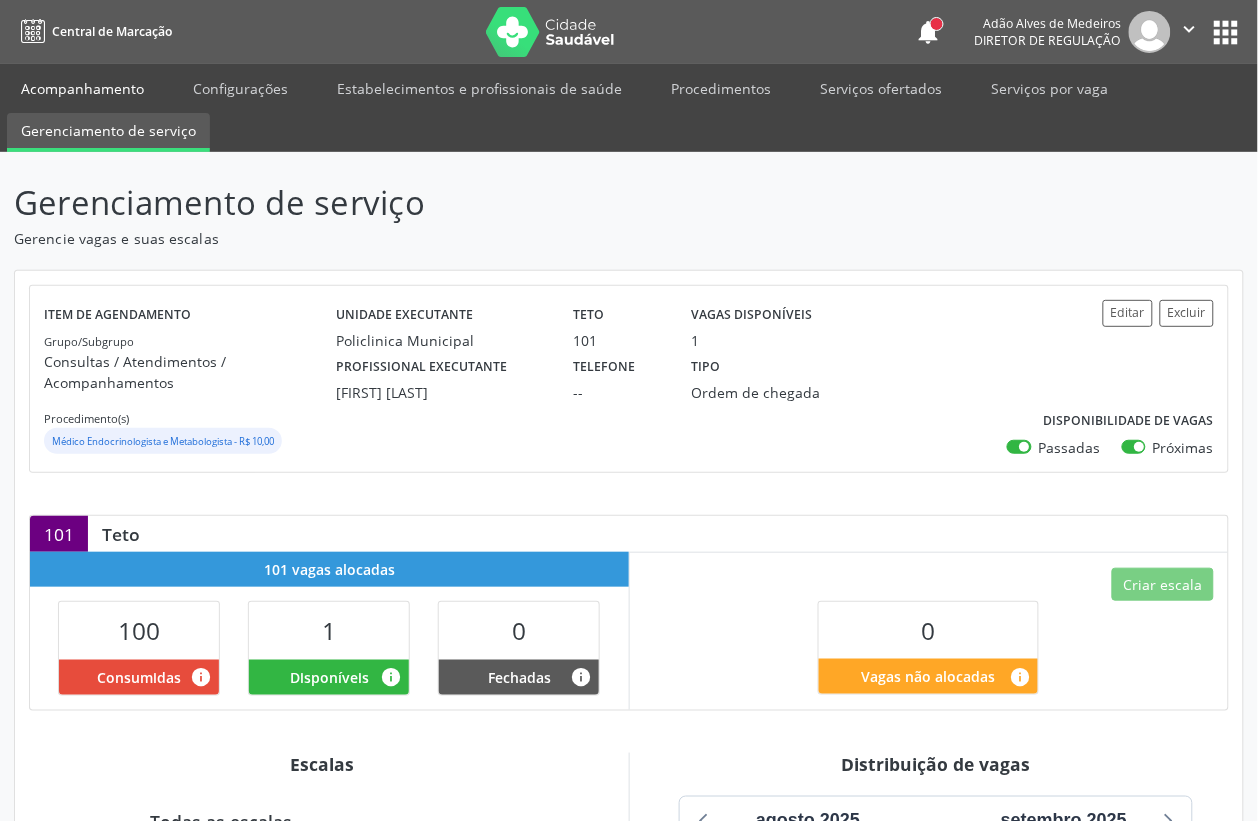 click on "Acompanhamento" at bounding box center [82, 88] 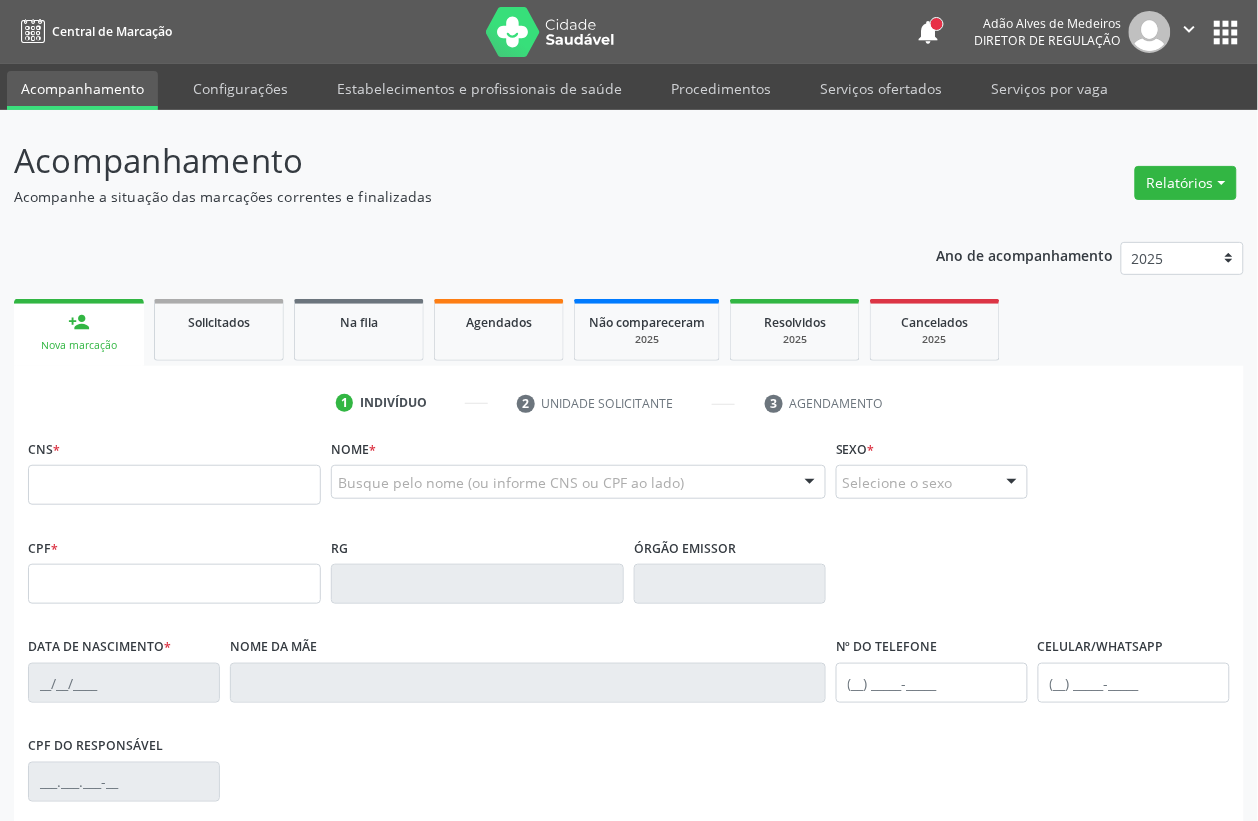 click at bounding box center (174, 485) 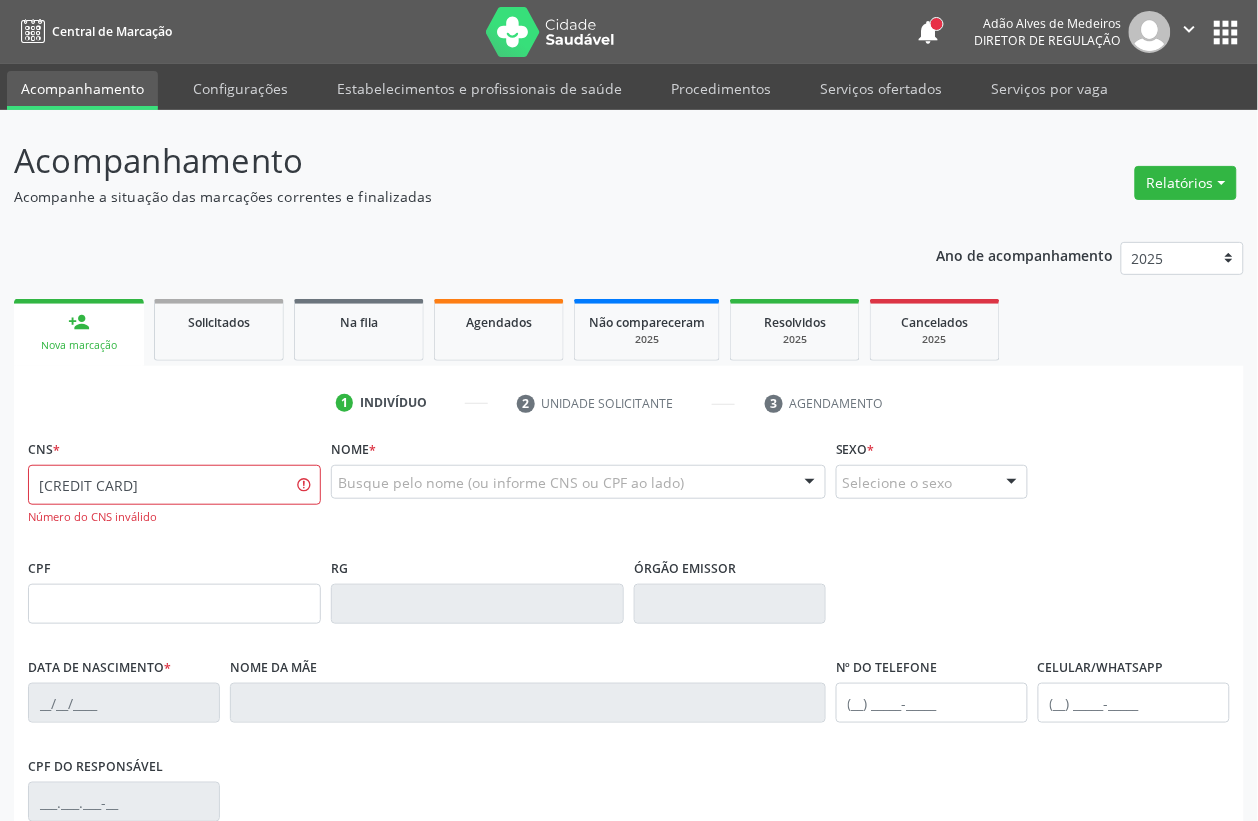 type on "[CREDIT CARD]" 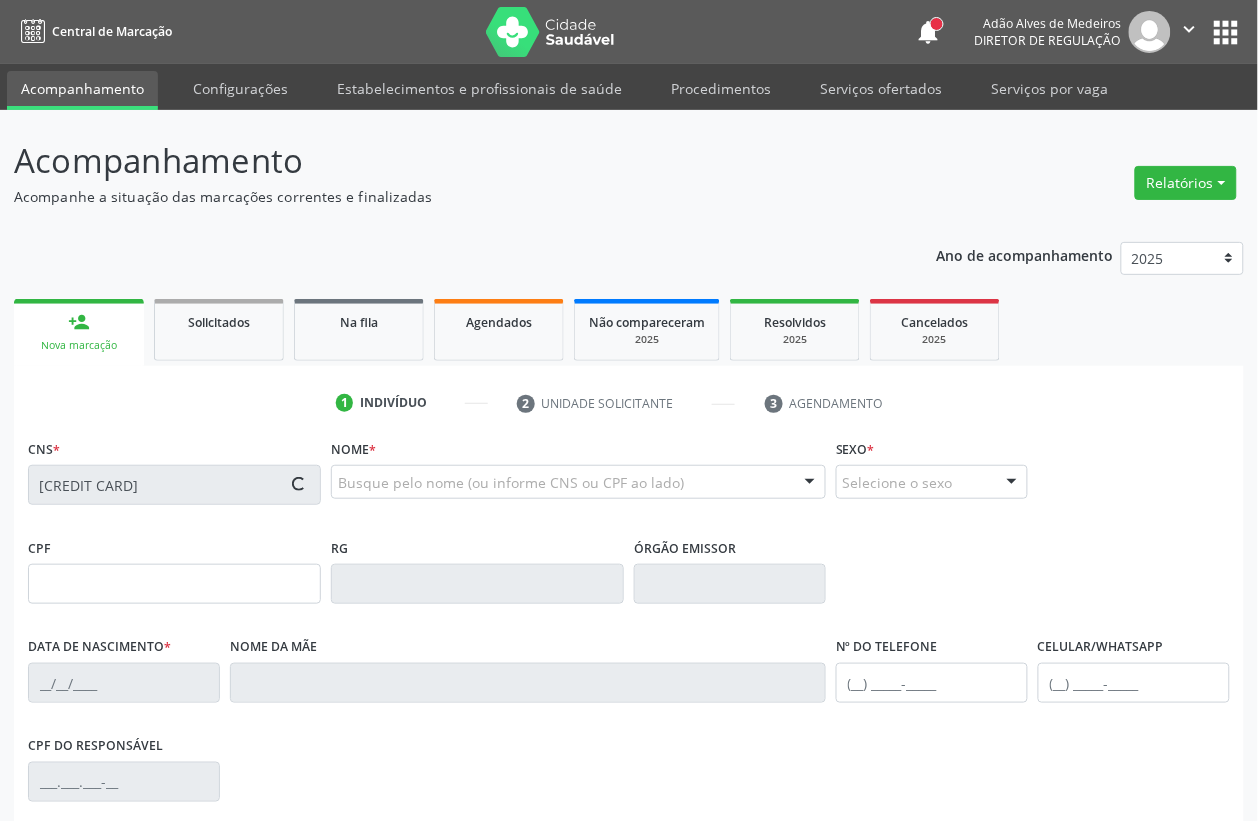type on "[DATE]" 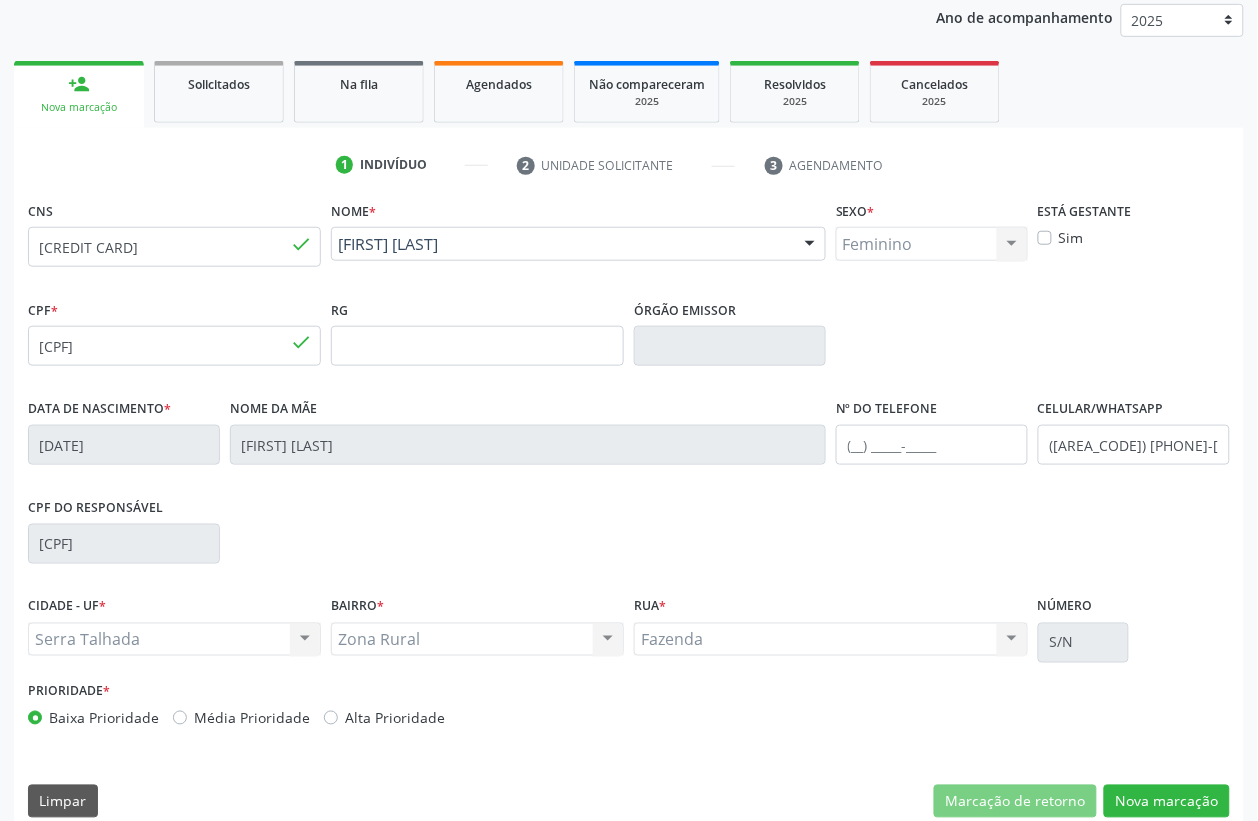 scroll, scrollTop: 263, scrollLeft: 0, axis: vertical 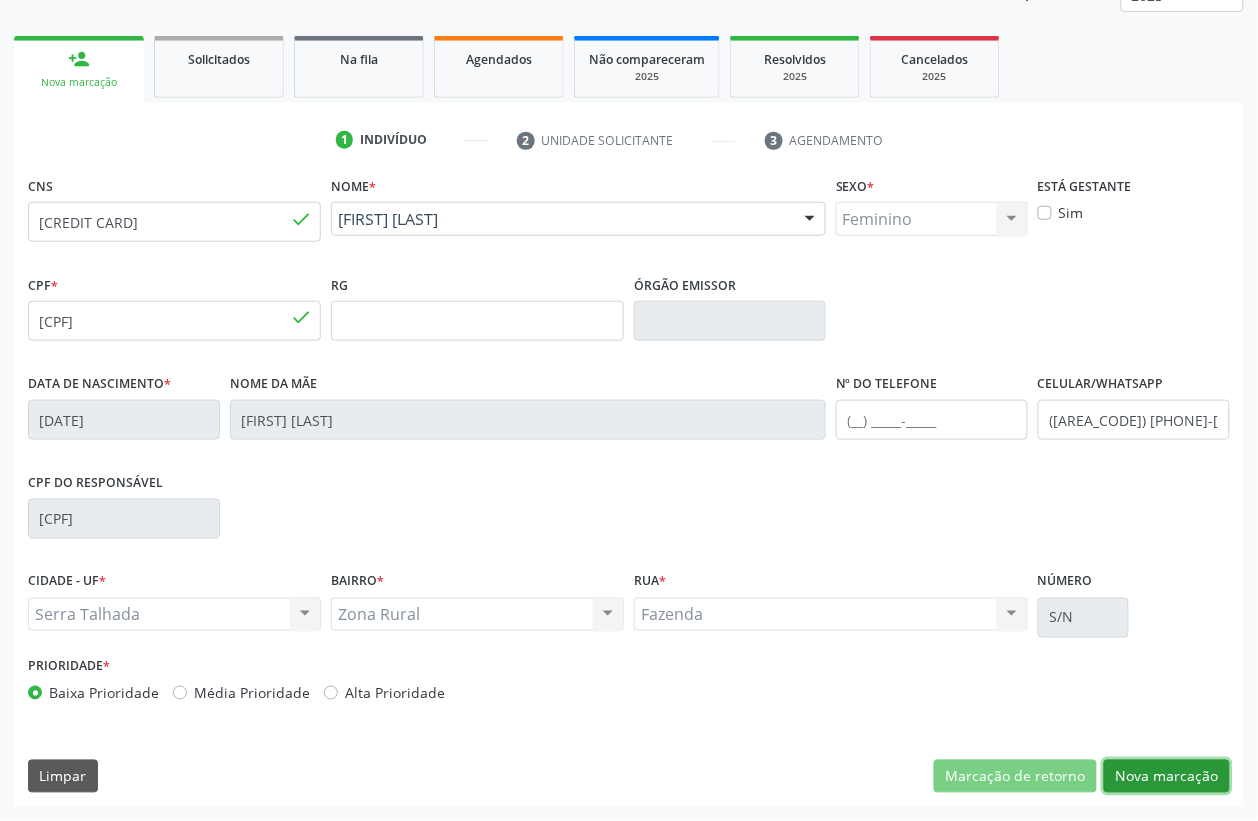 click on "Nova marcação" at bounding box center [1167, 777] 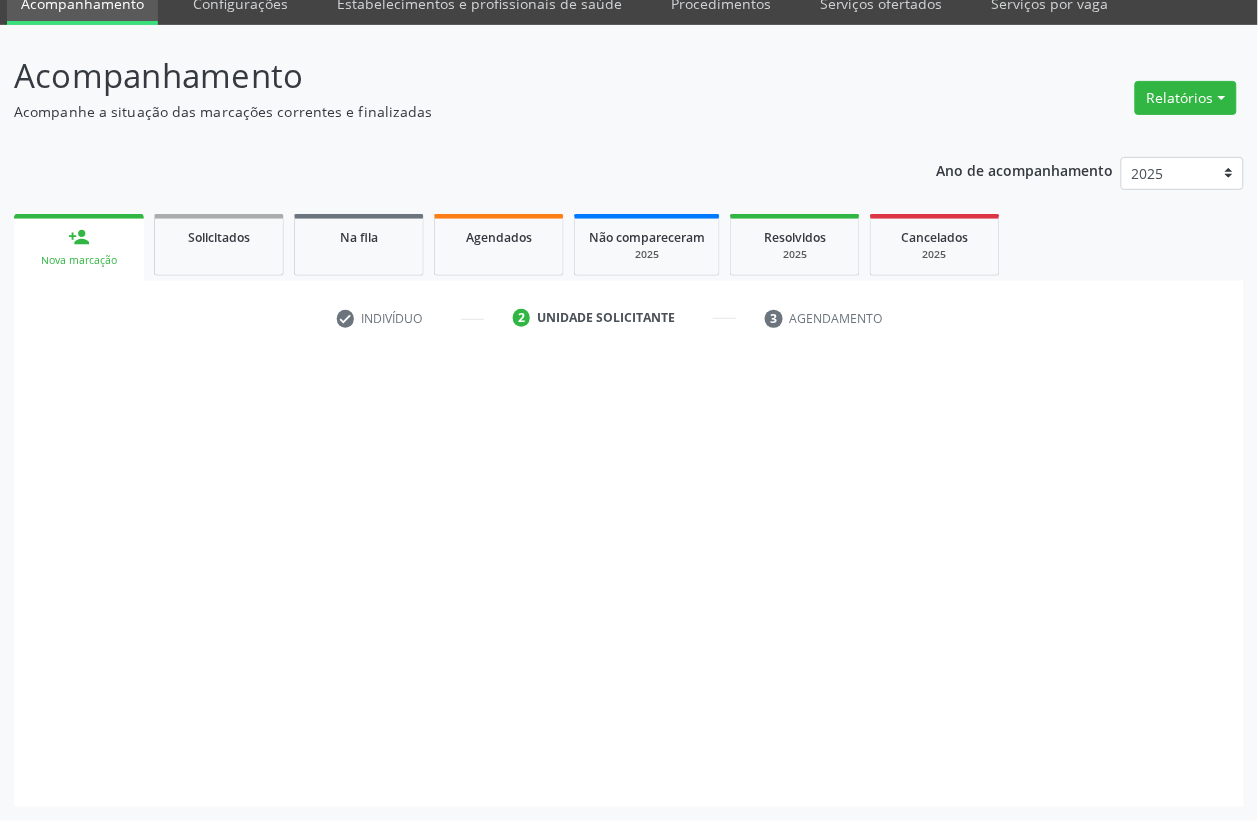 scroll, scrollTop: 85, scrollLeft: 0, axis: vertical 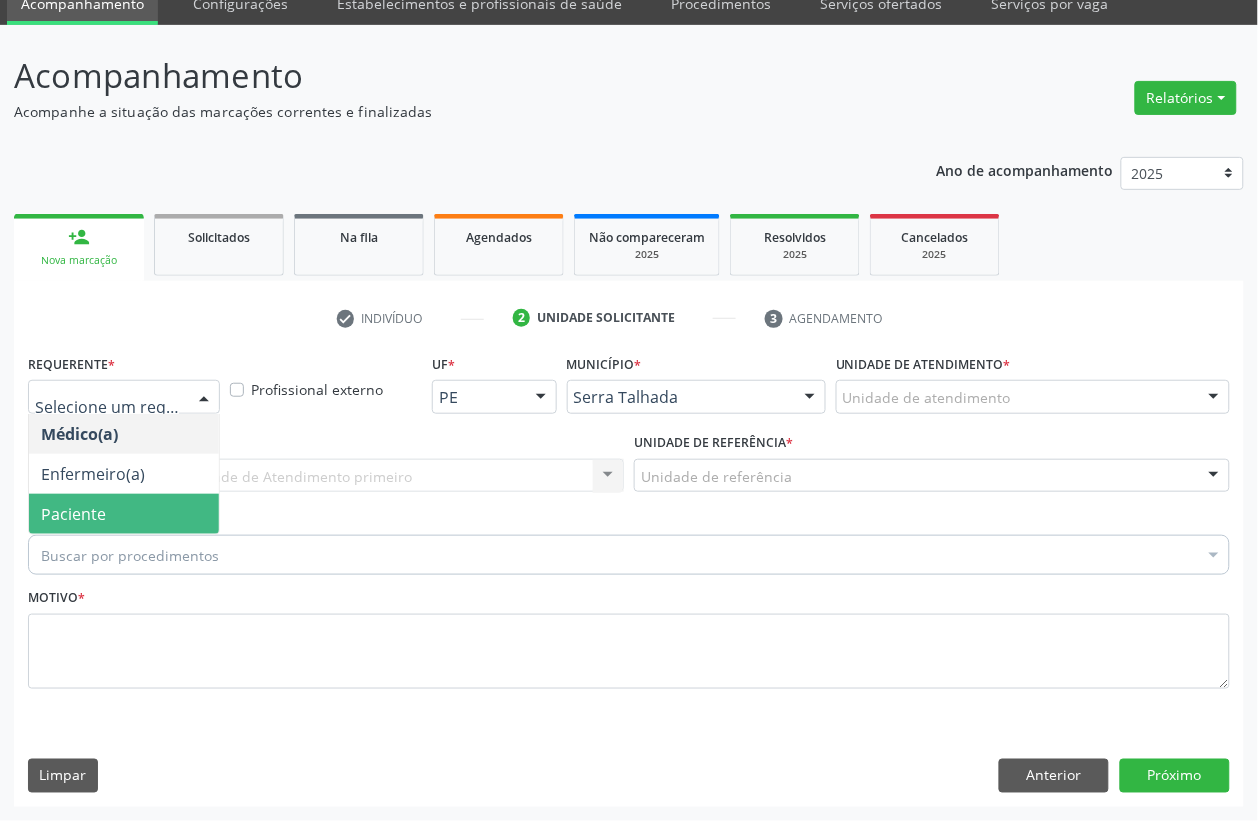 click on "Paciente" at bounding box center [124, 514] 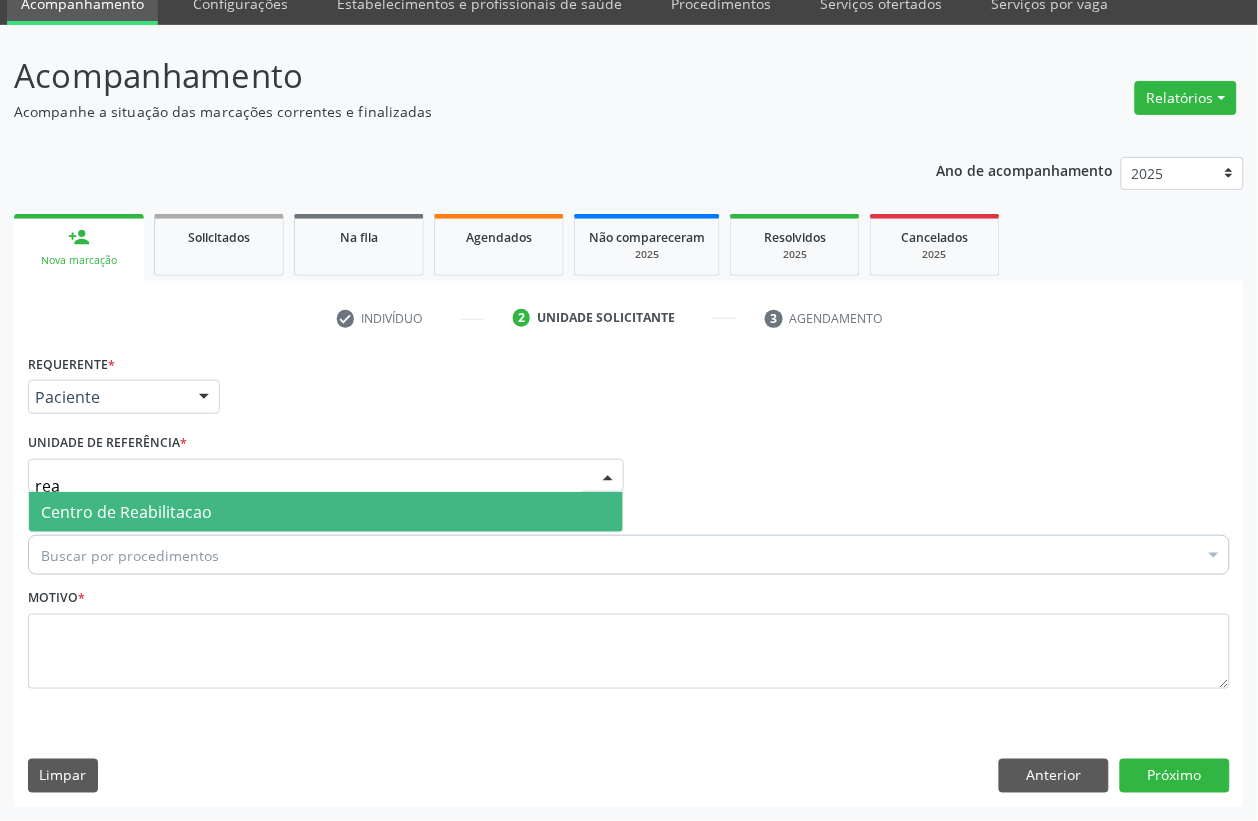 type on "reab" 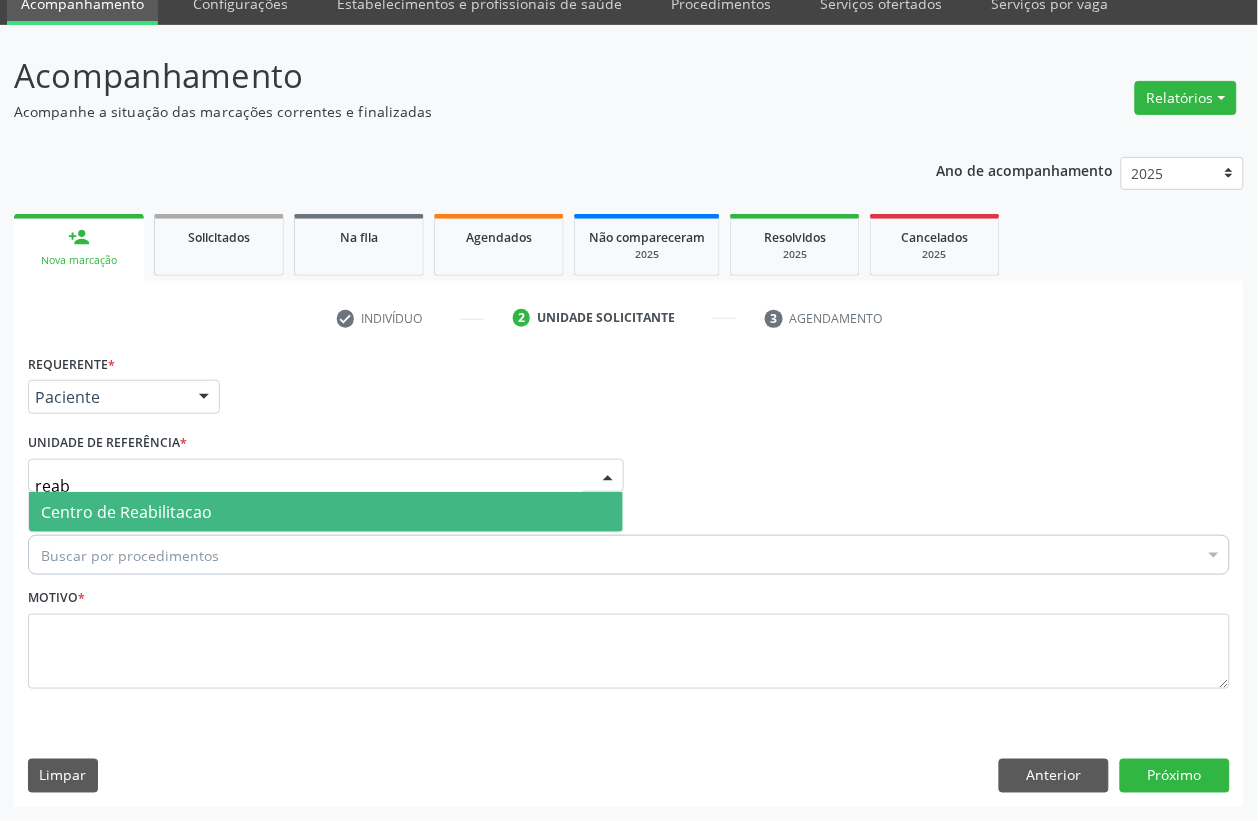 click on "Centro de Reabilitacao" at bounding box center (126, 512) 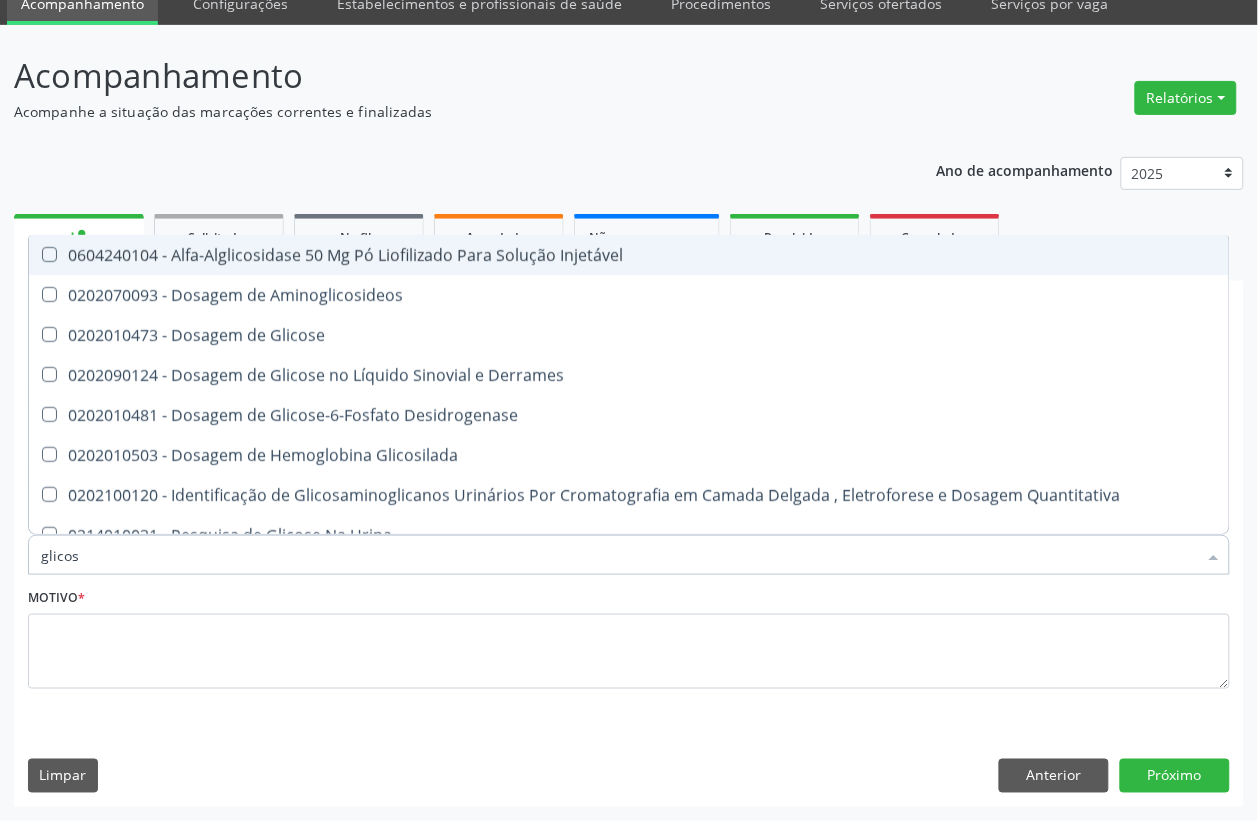 type on "glicose" 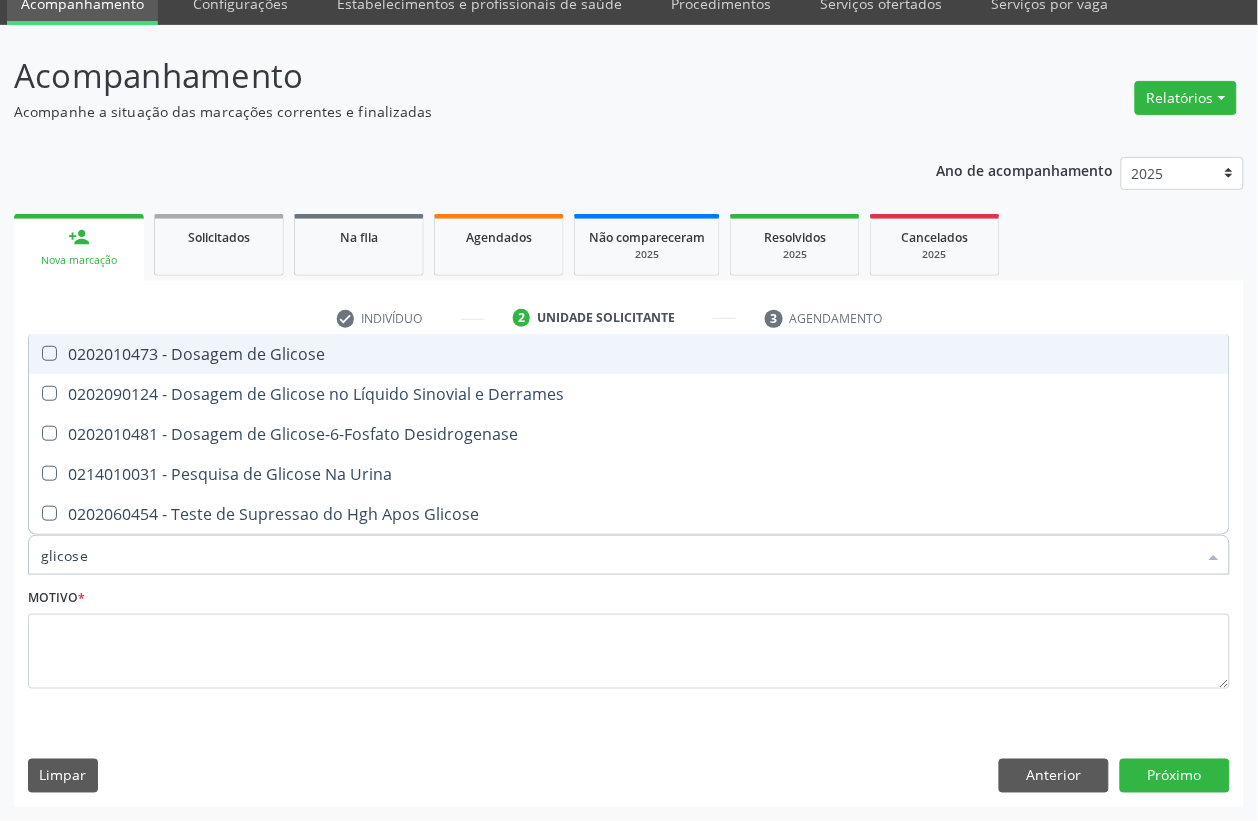 click on "0202010473 - Dosagem de Glicose" at bounding box center [629, 354] 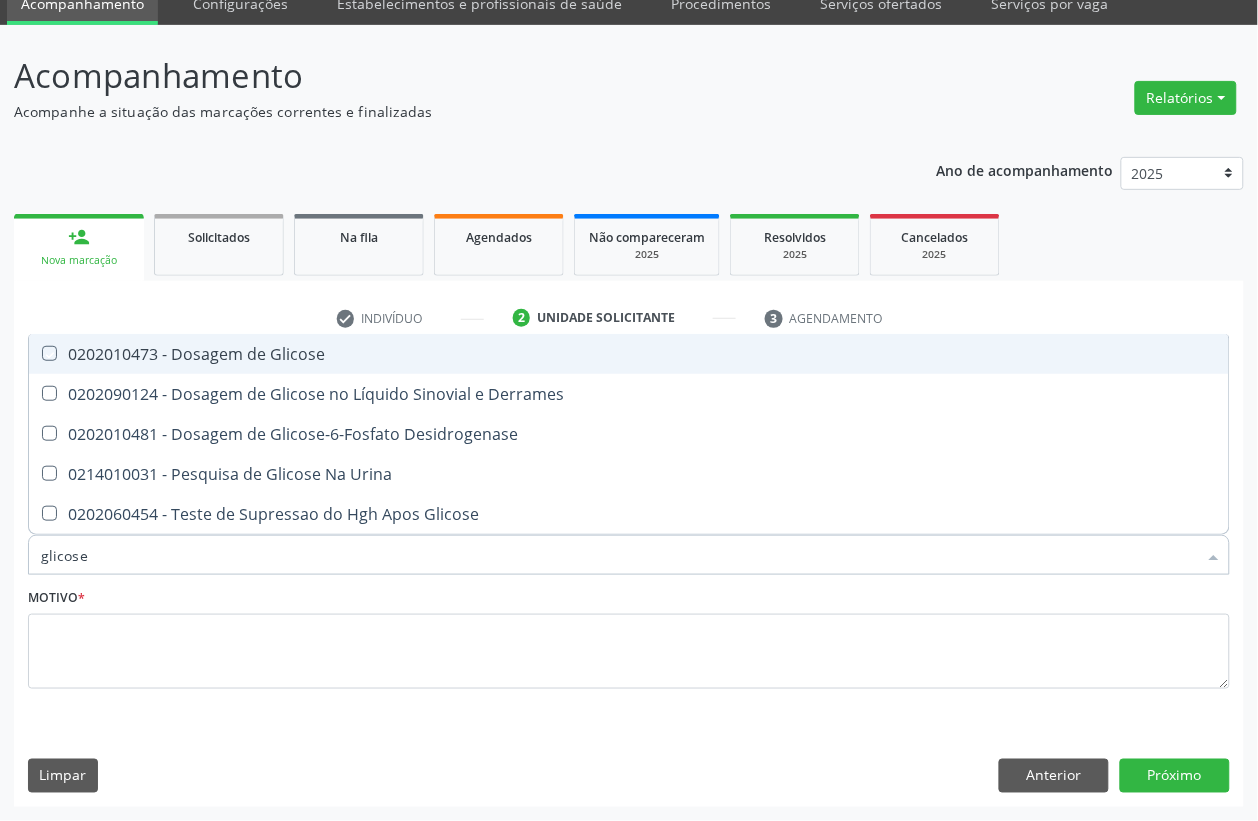 checkbox on "true" 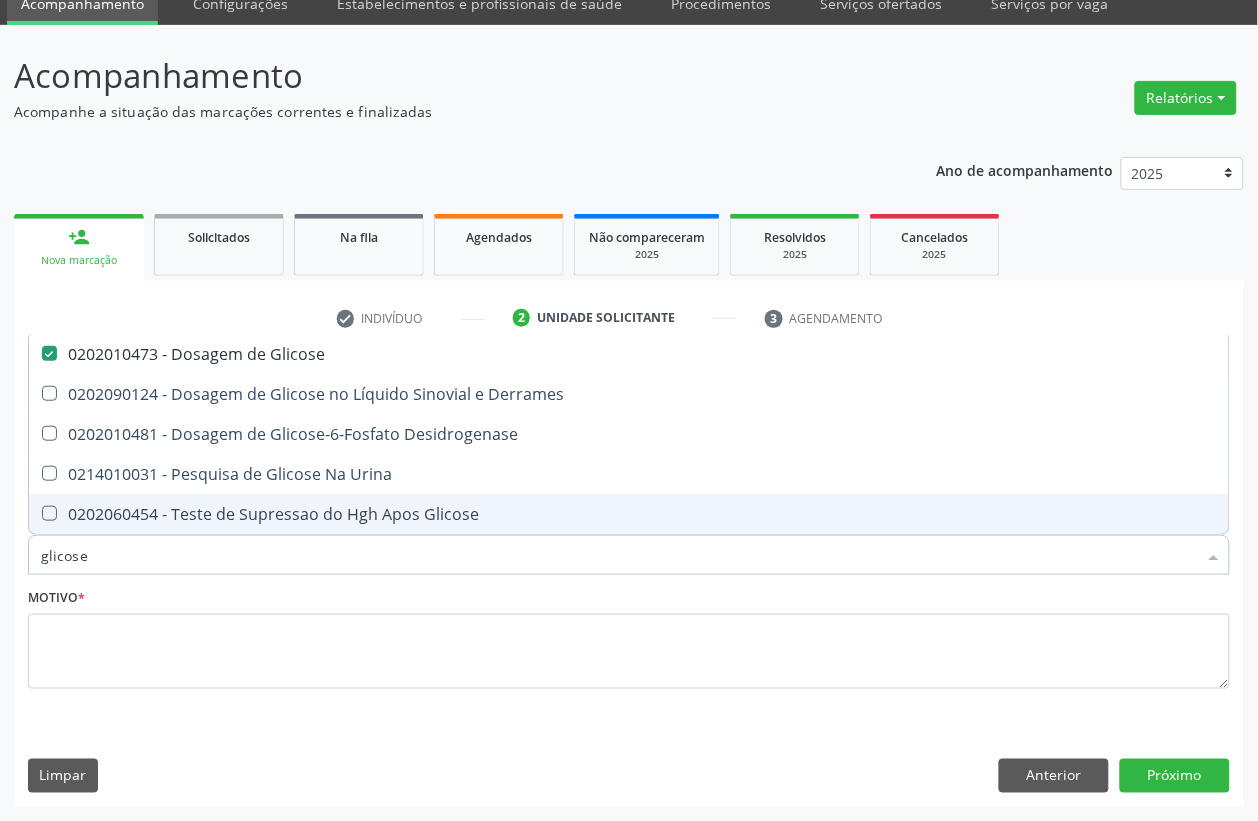 click on "glicose" at bounding box center [619, 555] 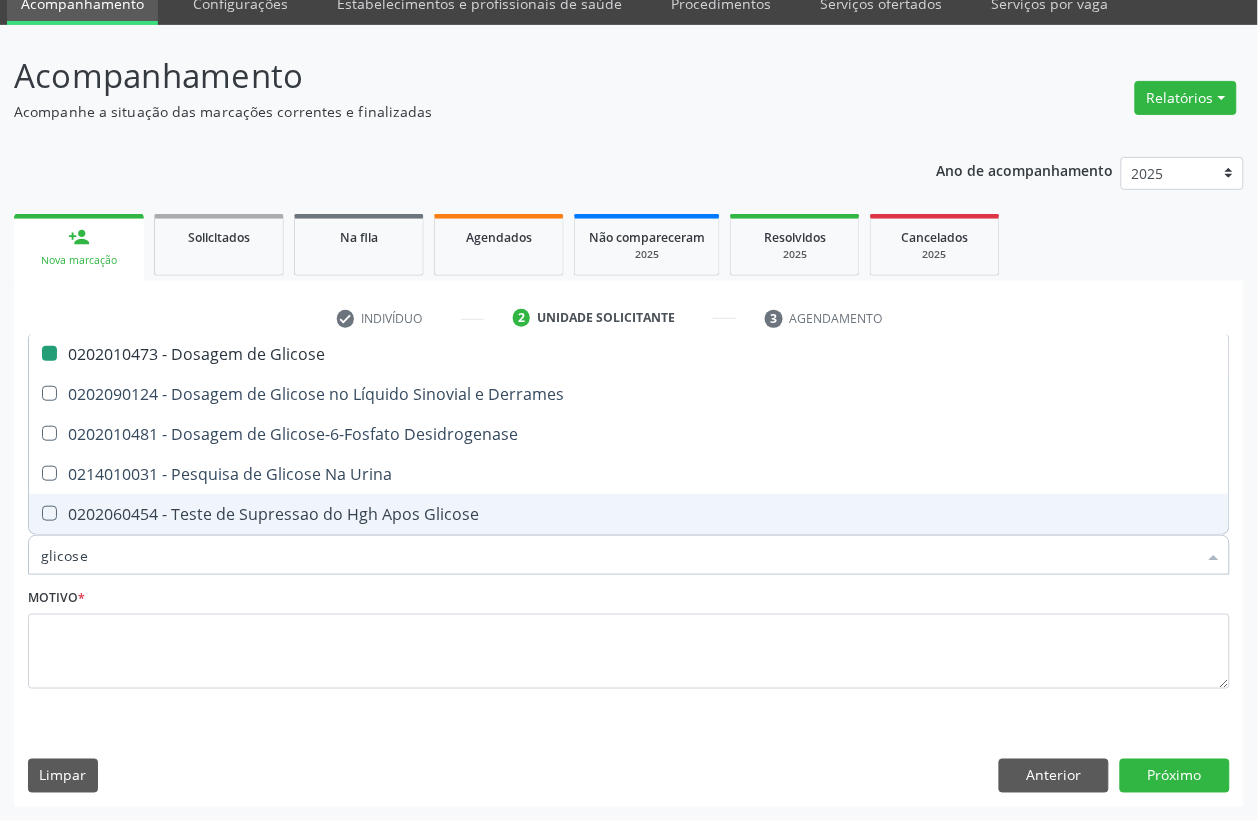 type 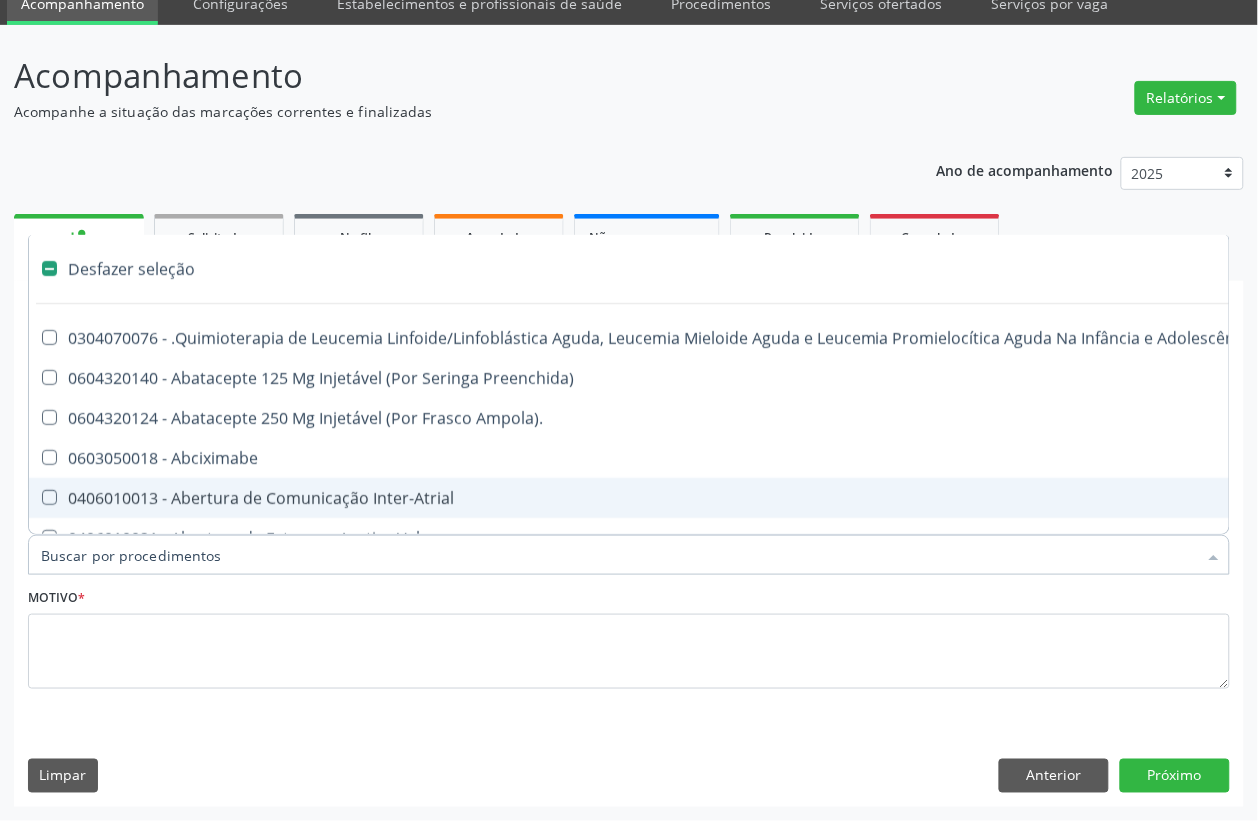checkbox on "false" 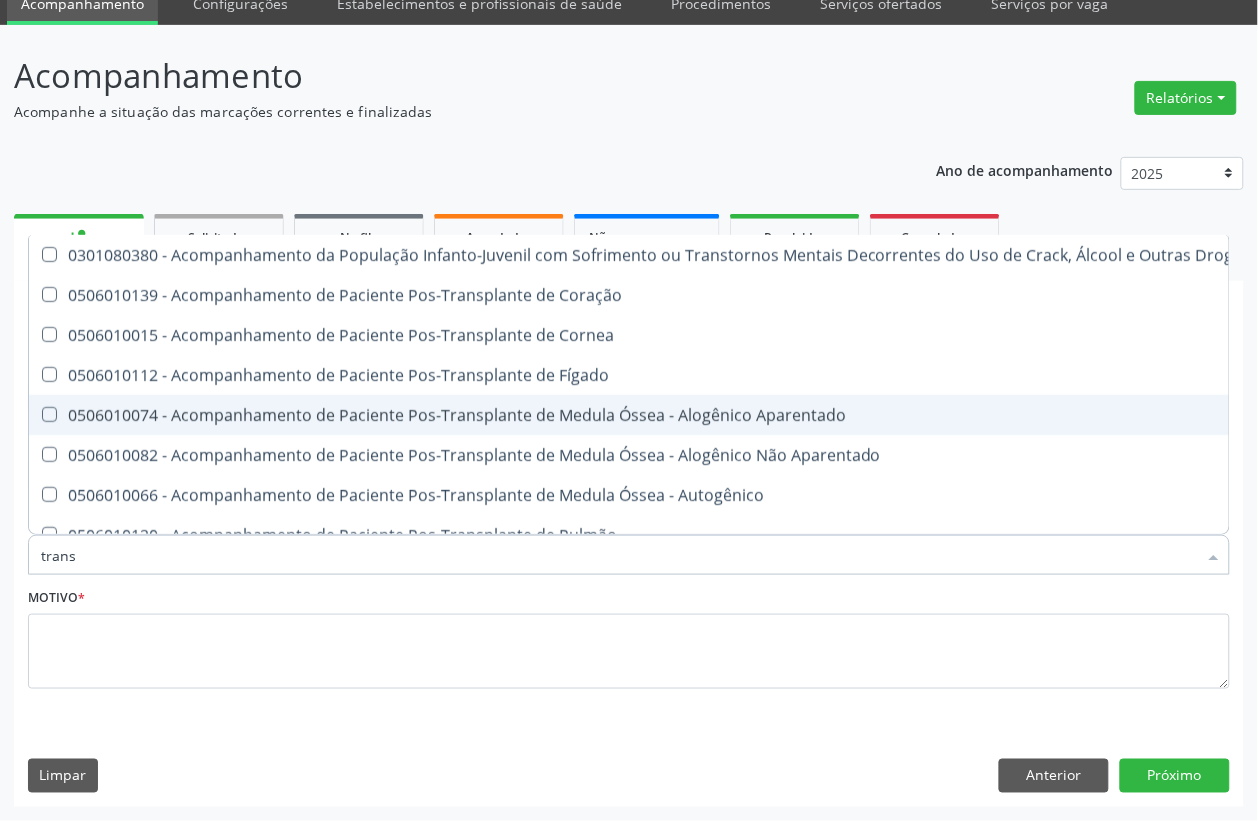 type on "transa" 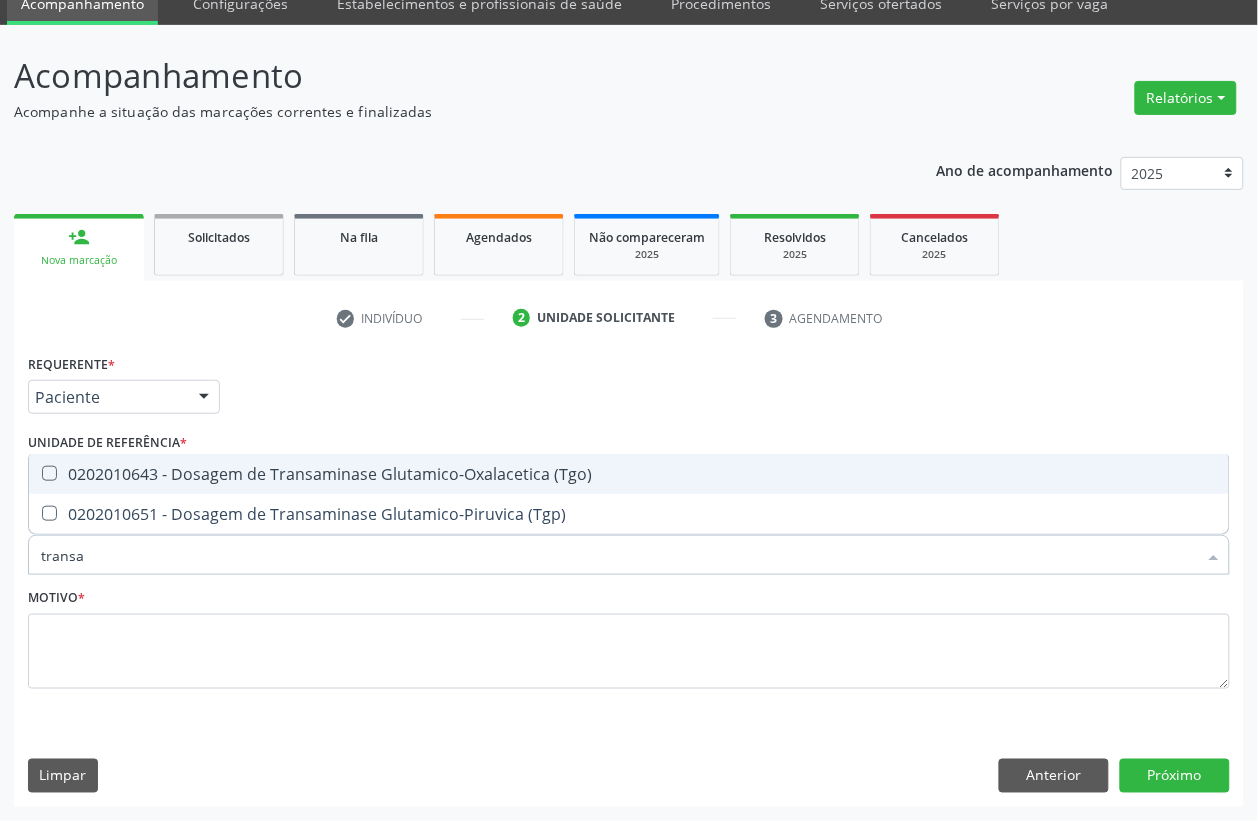 click on "0202010643 - Dosagem de Transaminase Glutamico-Oxalacetica (Tgo)" at bounding box center [629, 474] 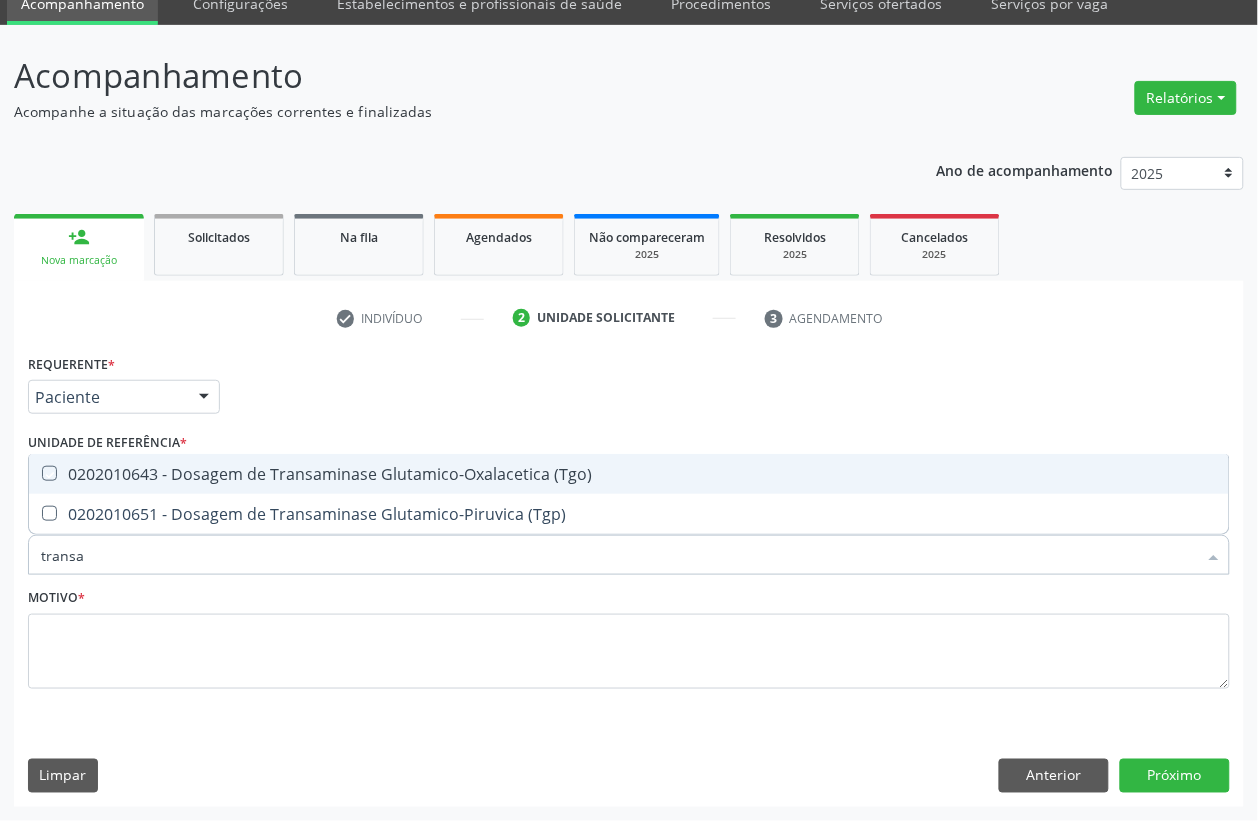 checkbox on "true" 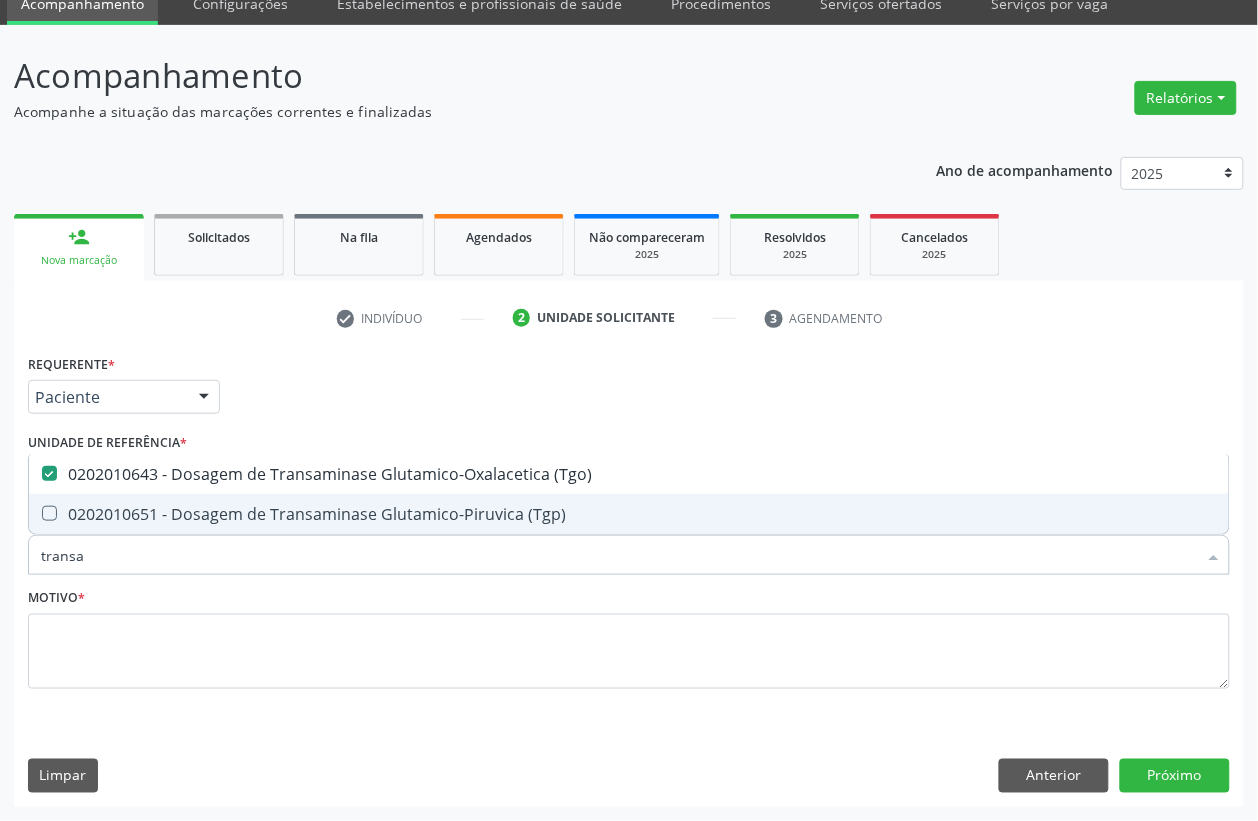 click on "0202010651 - Dosagem de Transaminase Glutamico-Piruvica (Tgp)" at bounding box center (629, 514) 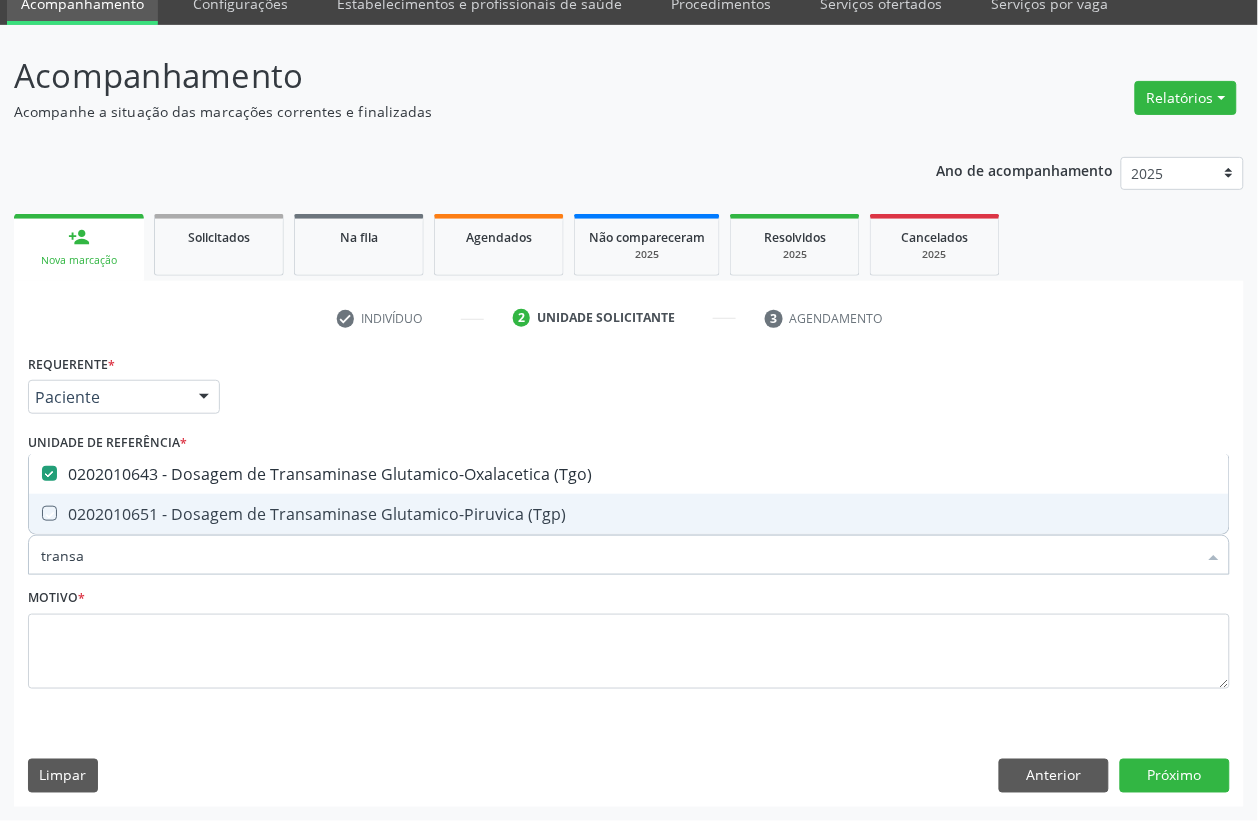checkbox on "true" 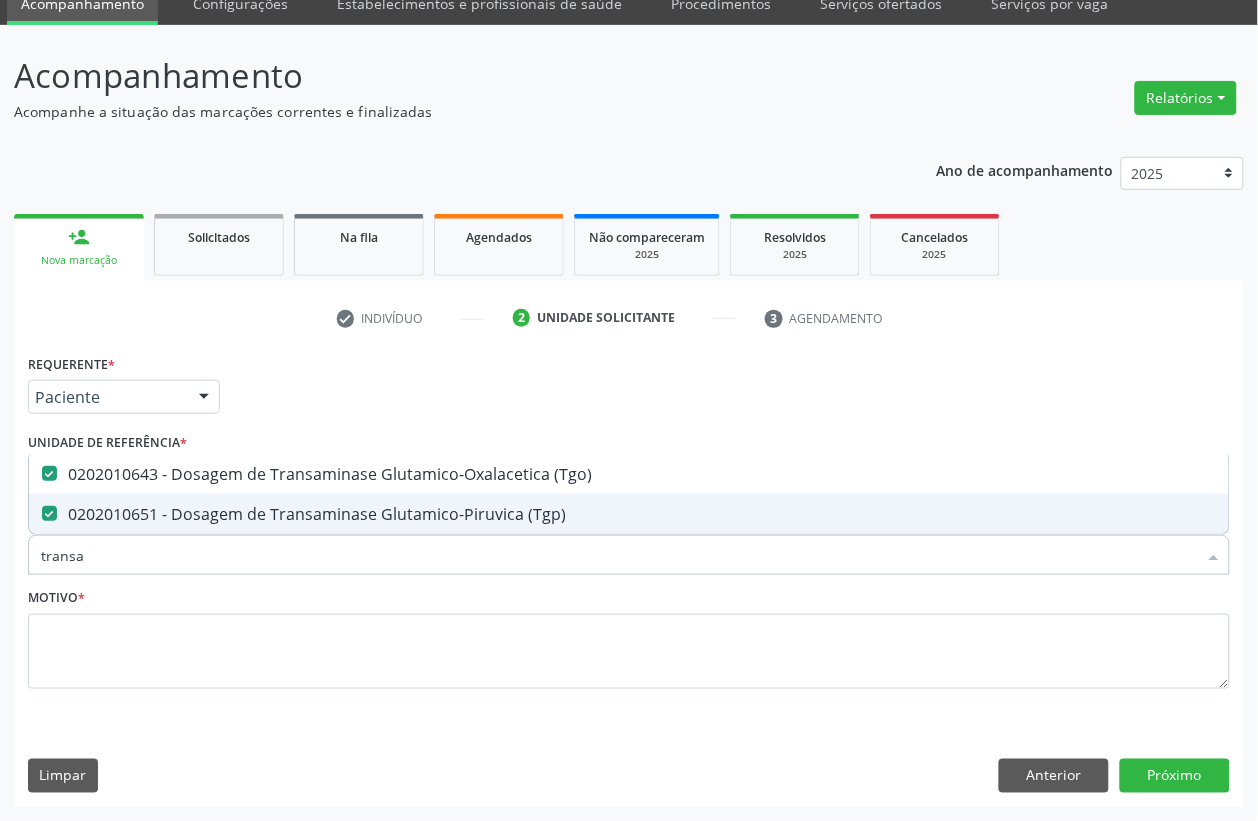 click on "transa" at bounding box center (619, 555) 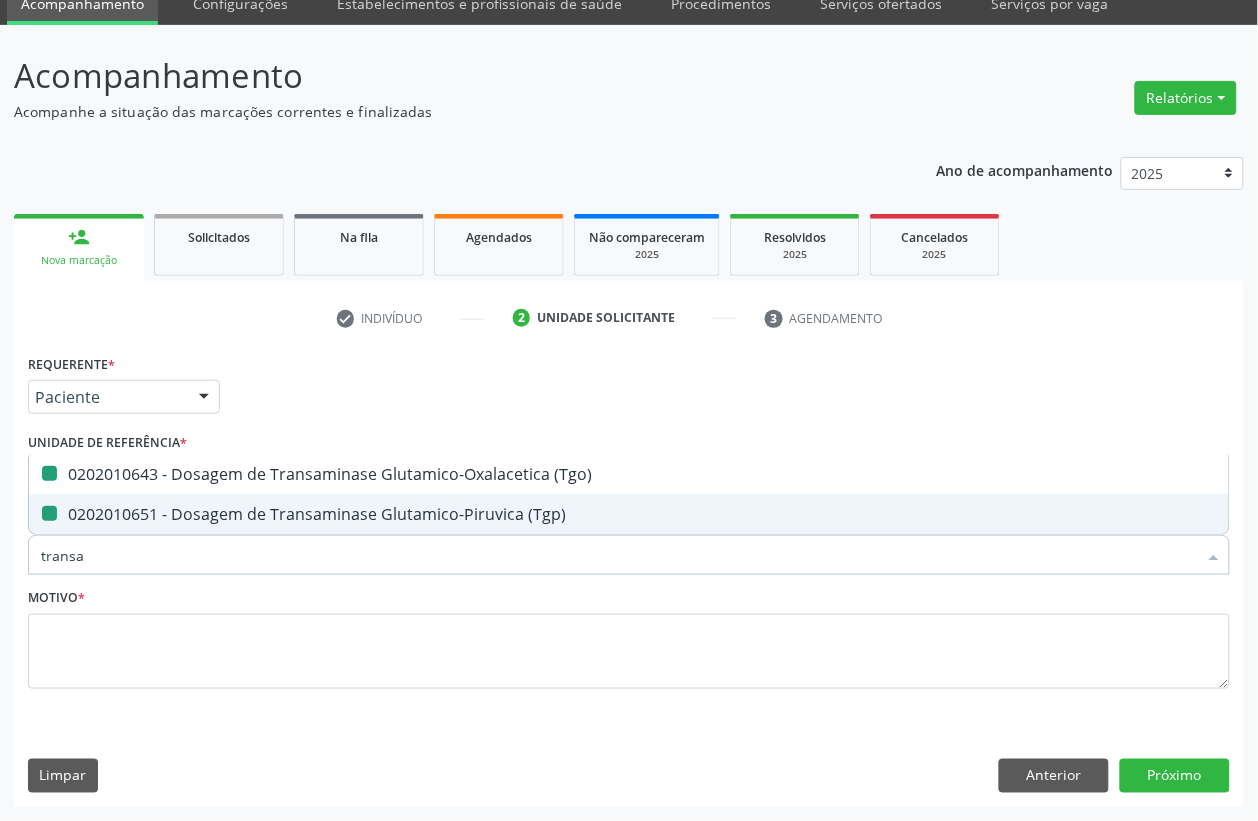 type 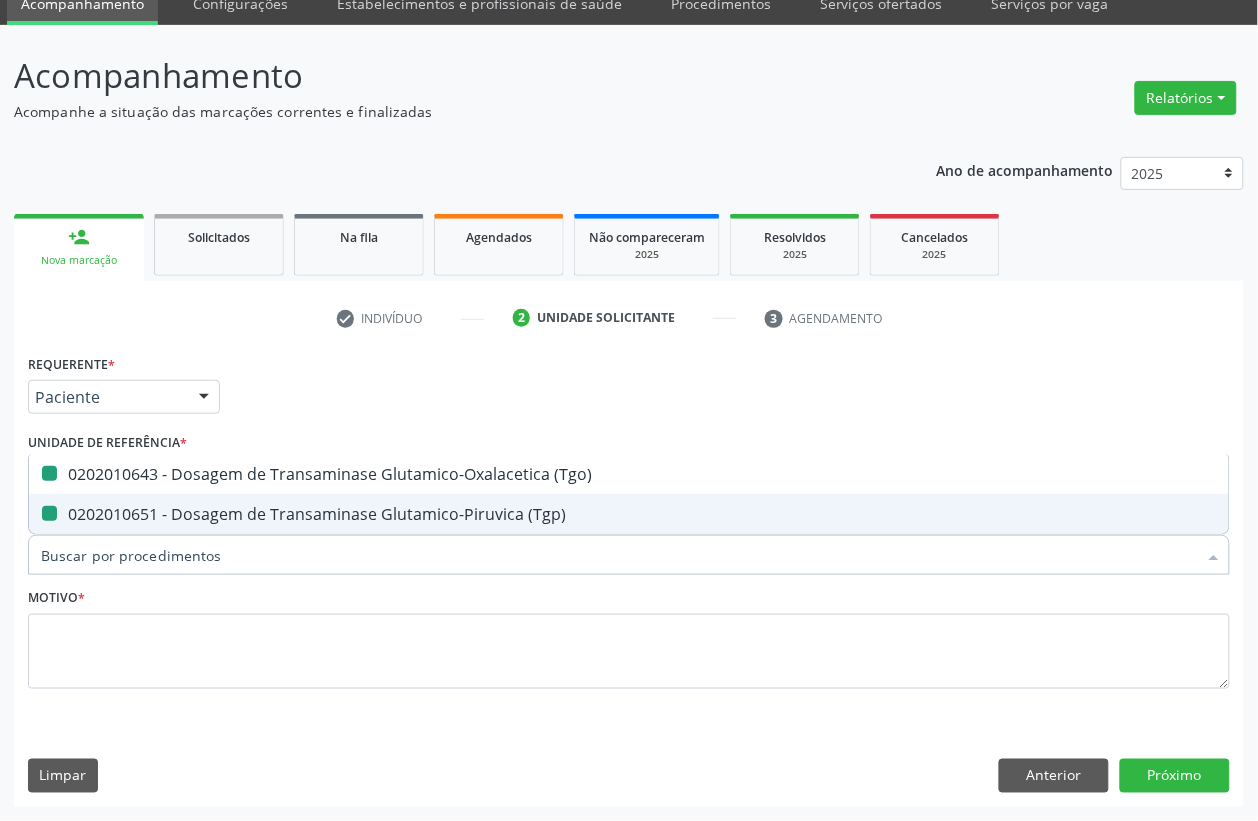 checkbox on "false" 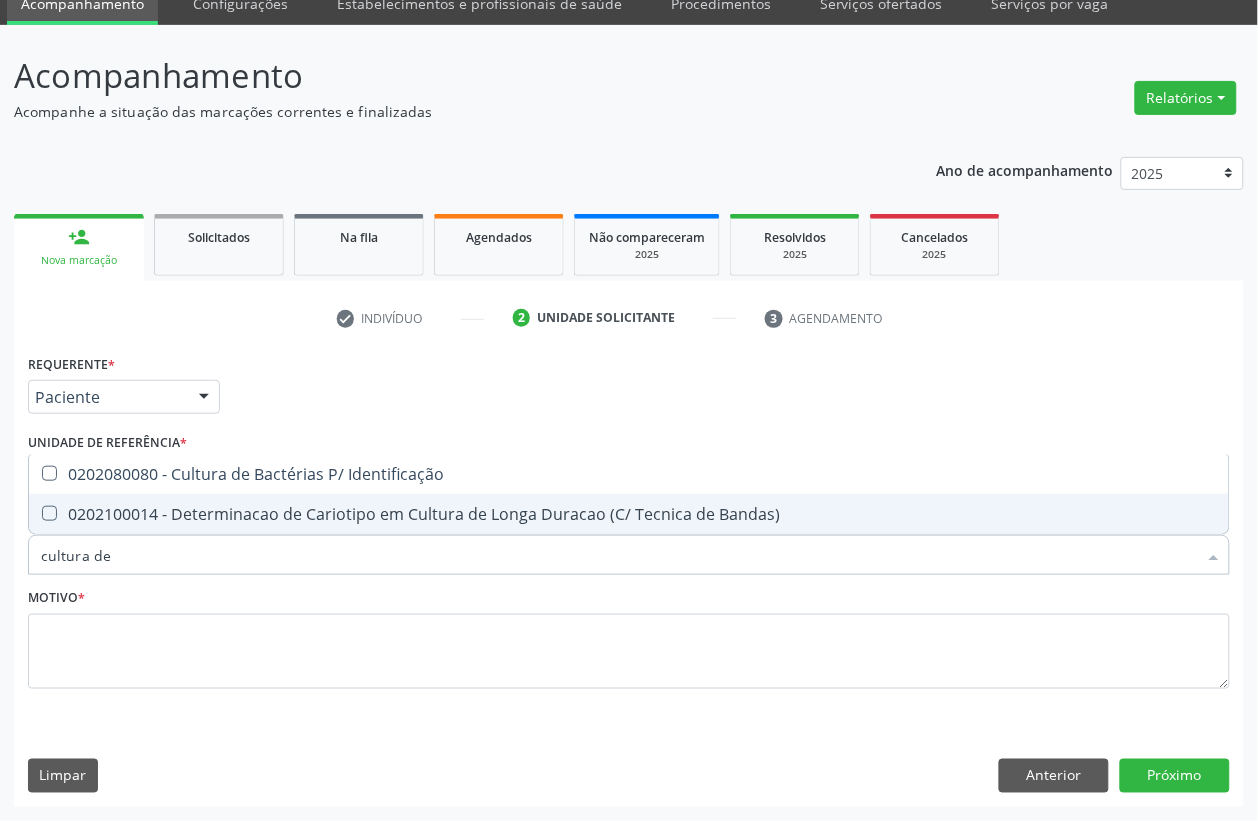 type on "cultura de b" 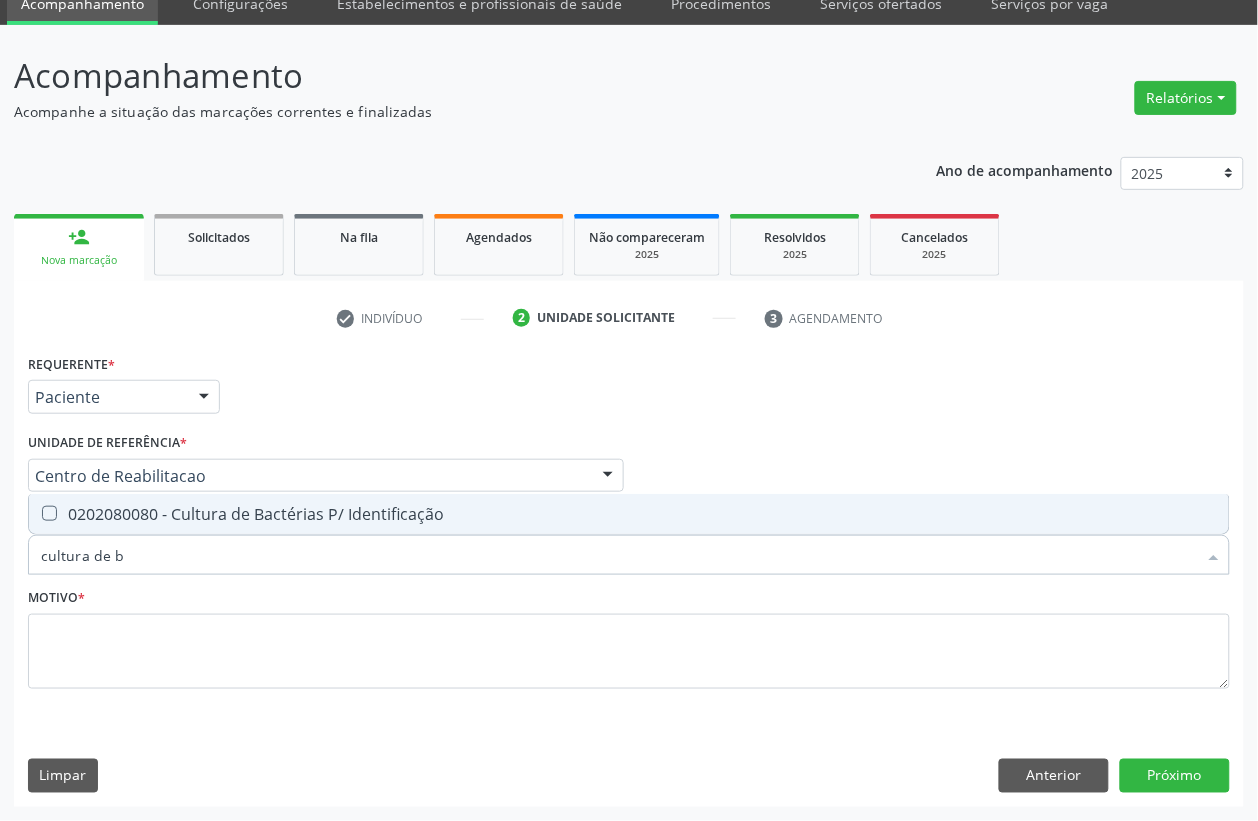 click on "0202080080 - Cultura de Bactérias P/ Identificação" at bounding box center [629, 514] 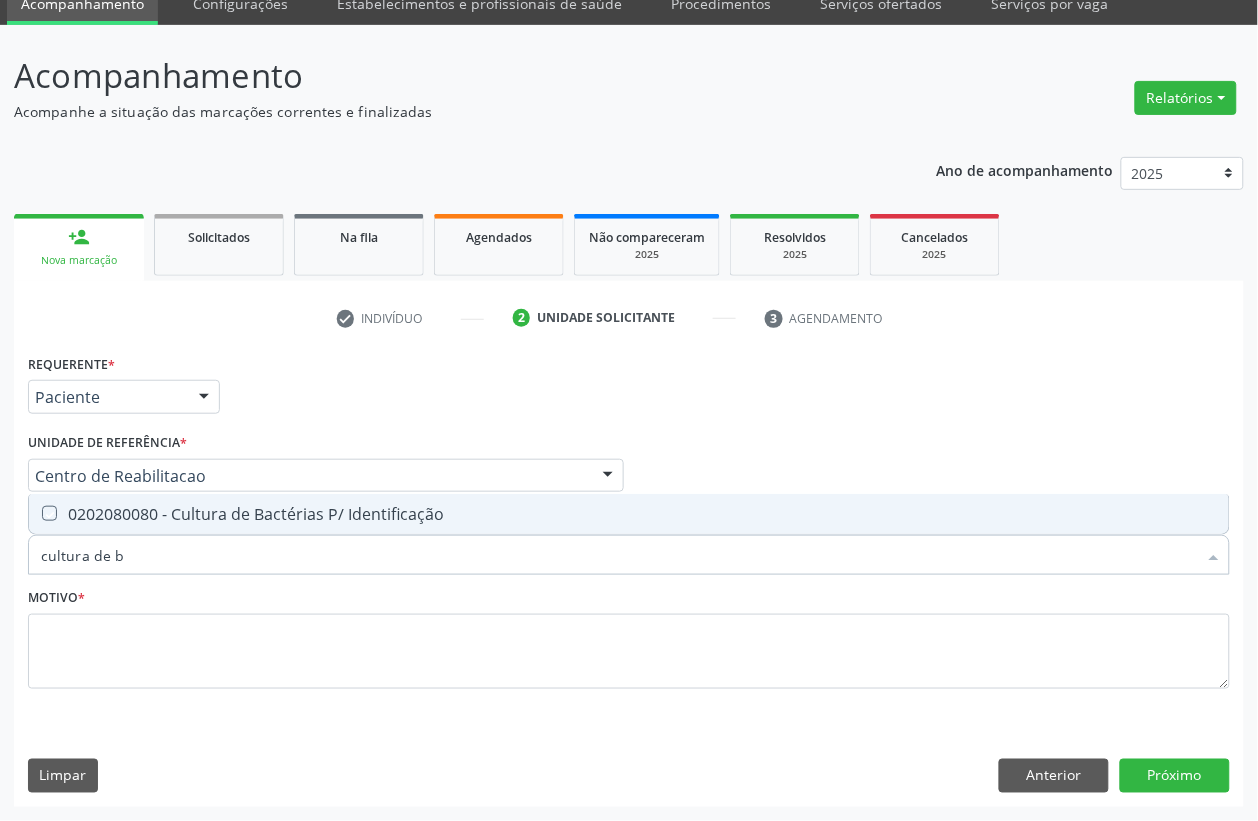 checkbox on "true" 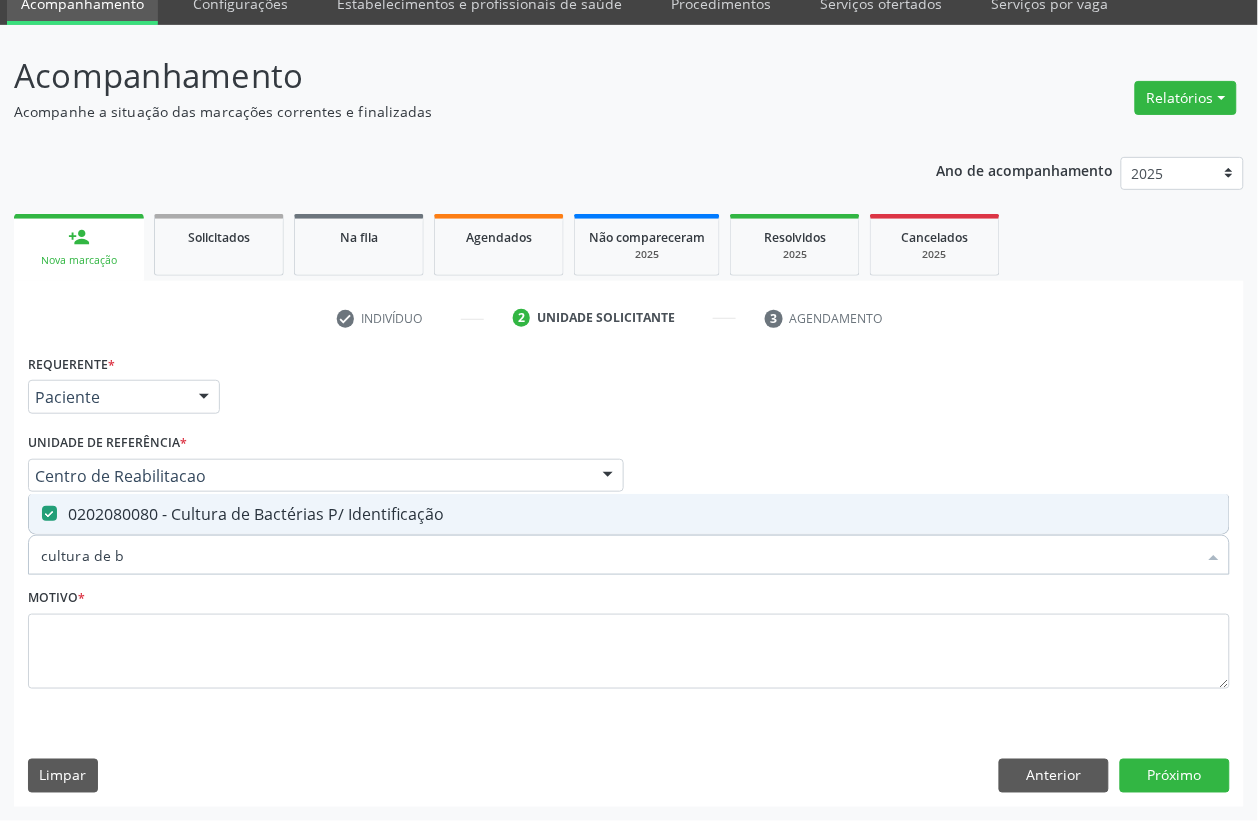 click on "cultura de b" at bounding box center (619, 555) 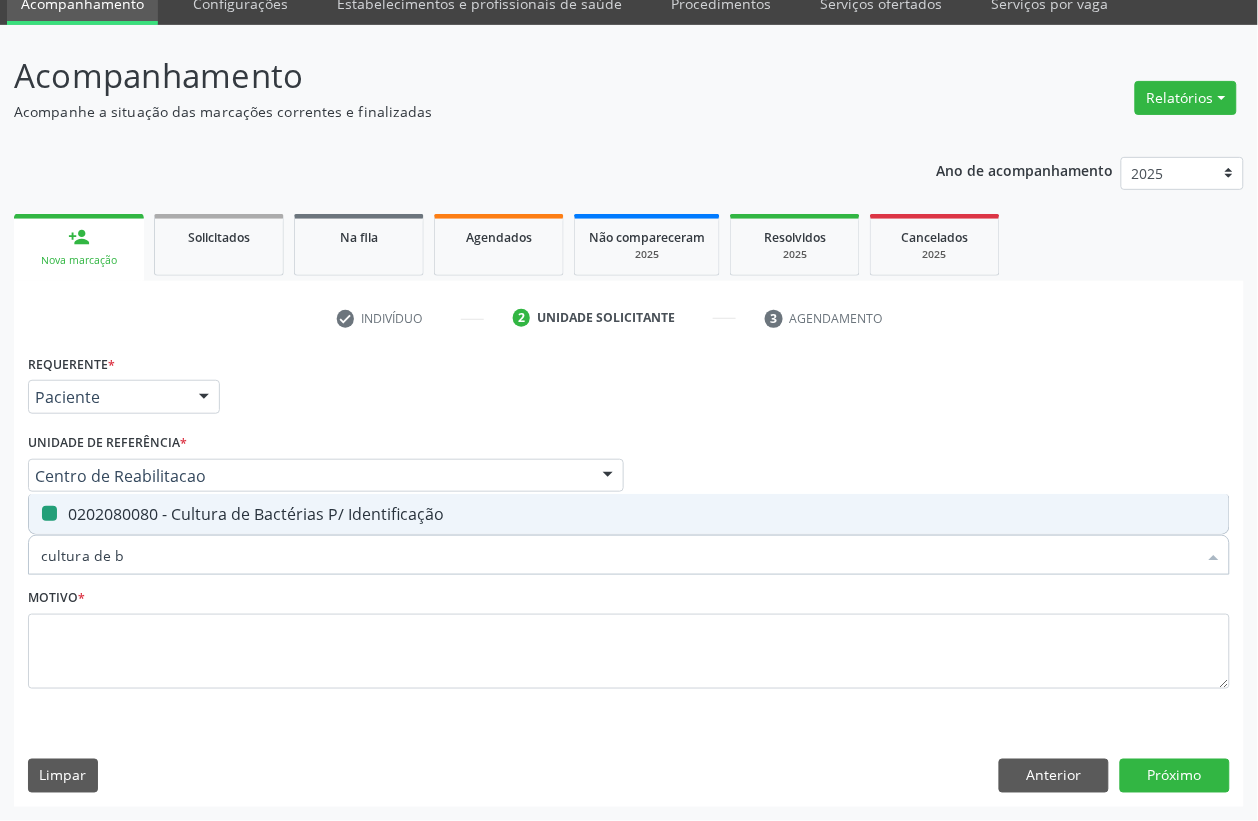 type 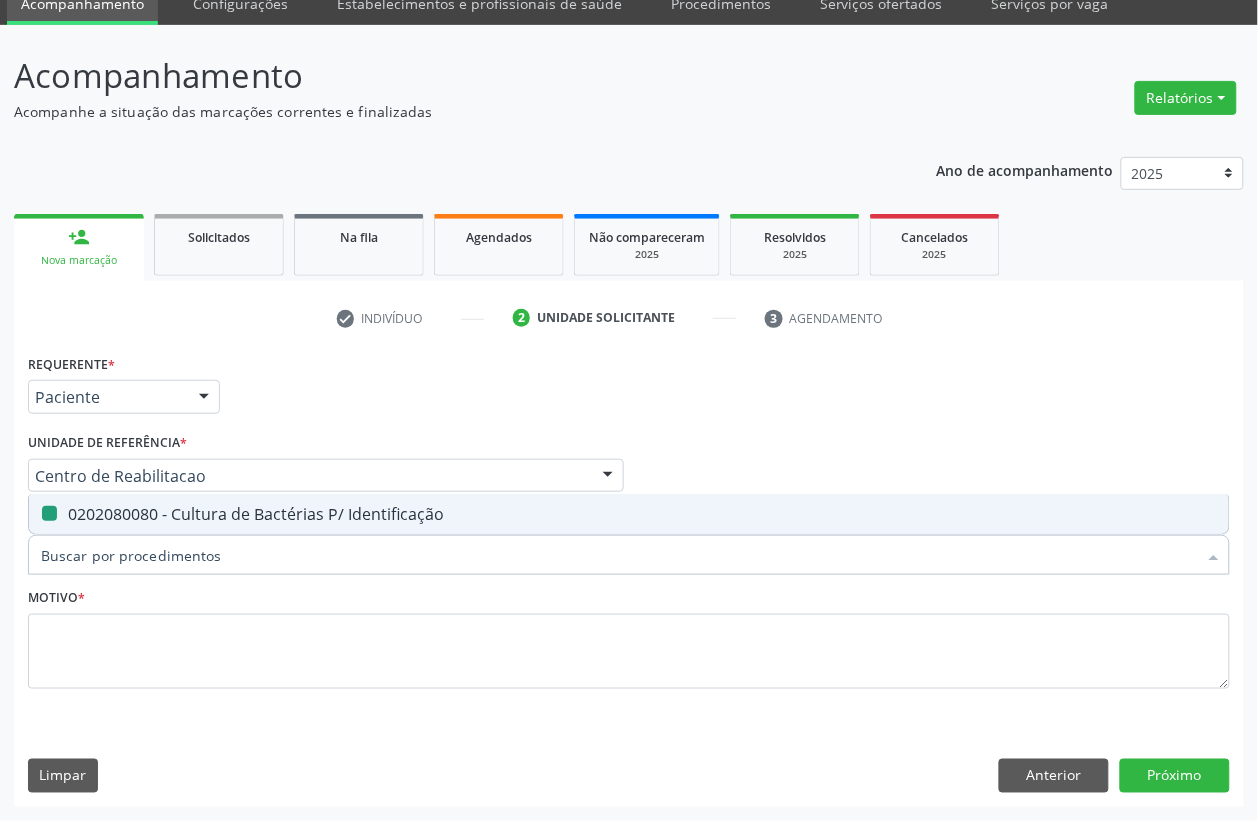 checkbox on "false" 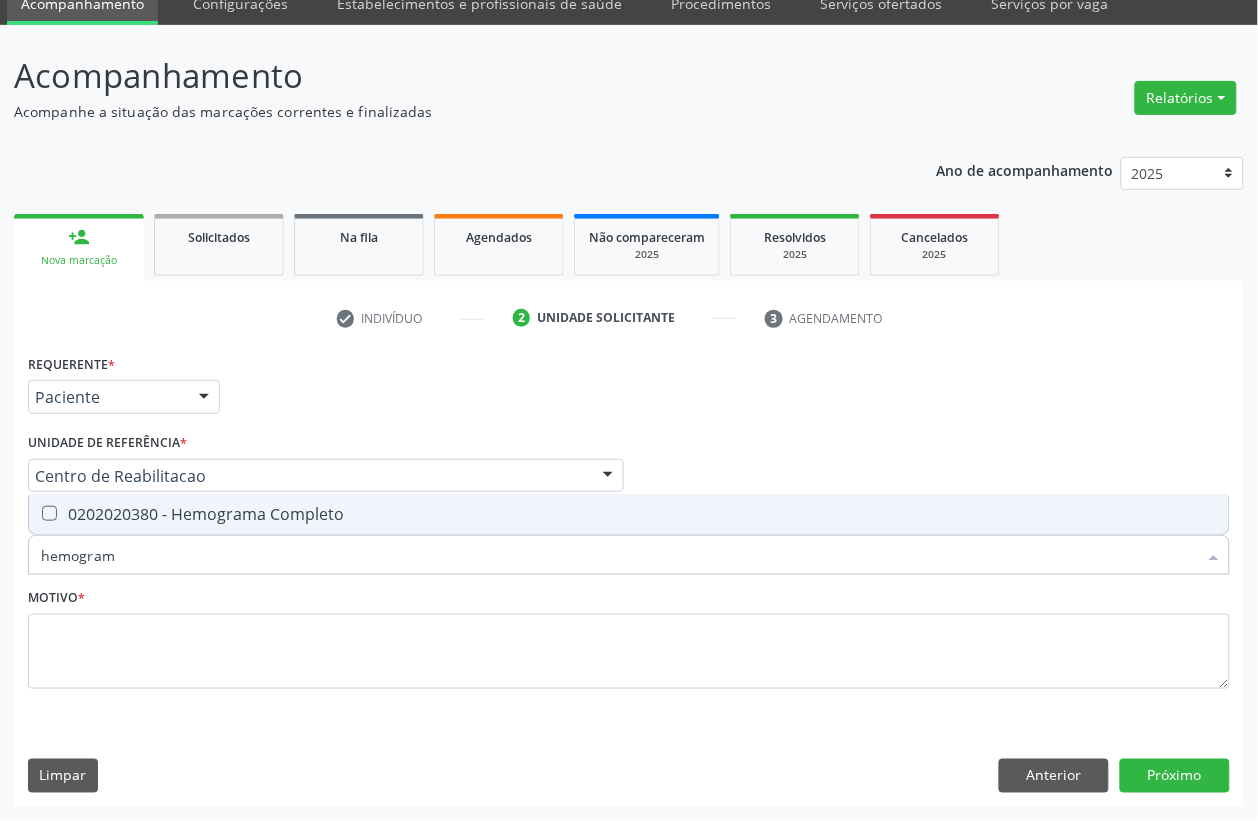 type on "hemograma" 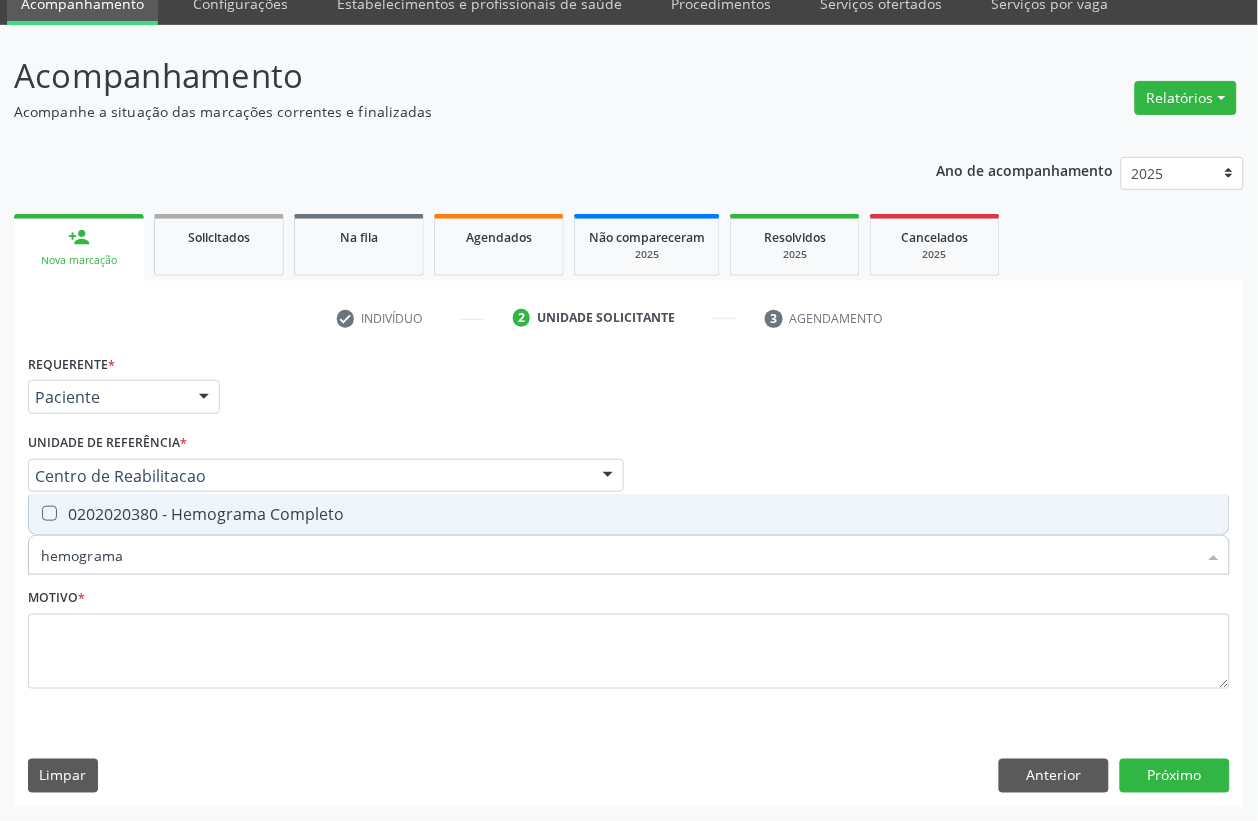 click on "0202020380 - Hemograma Completo" at bounding box center (629, 514) 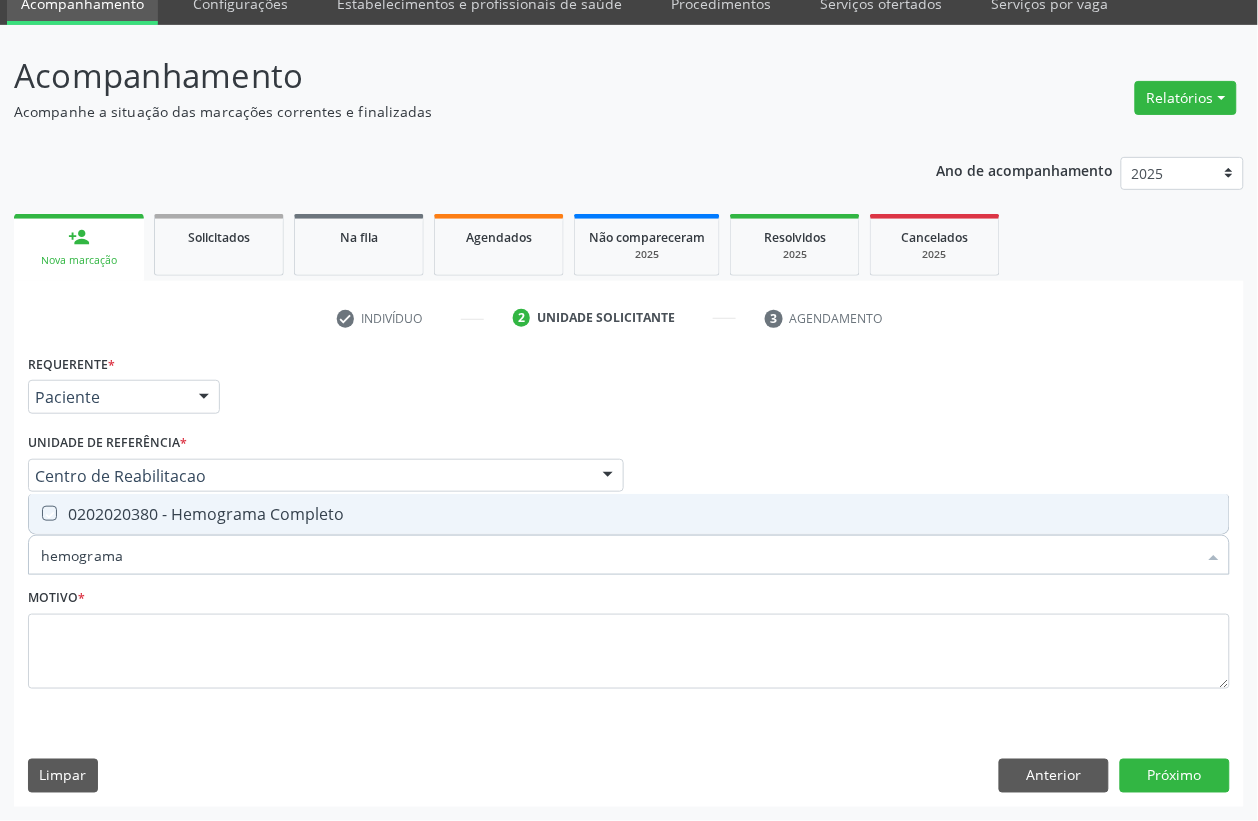 checkbox on "true" 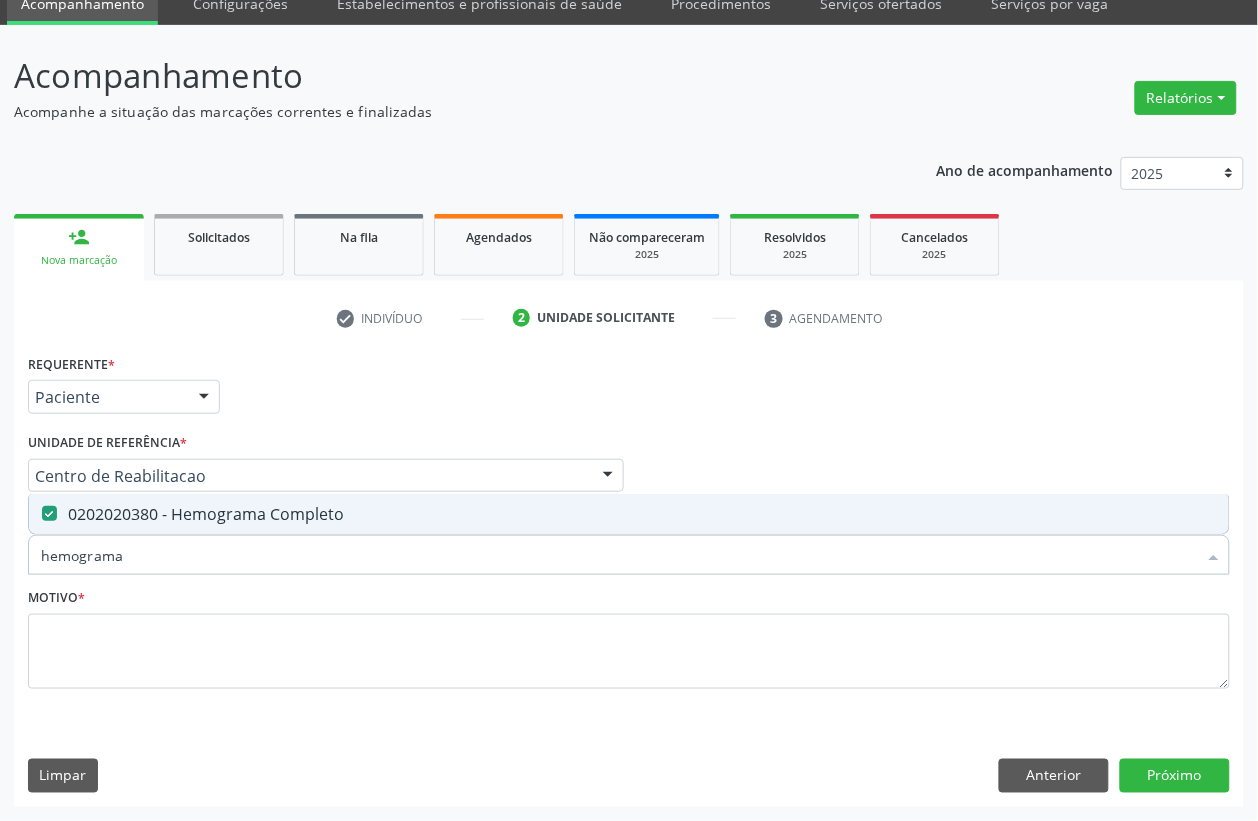 click on "hemograma" at bounding box center (619, 555) 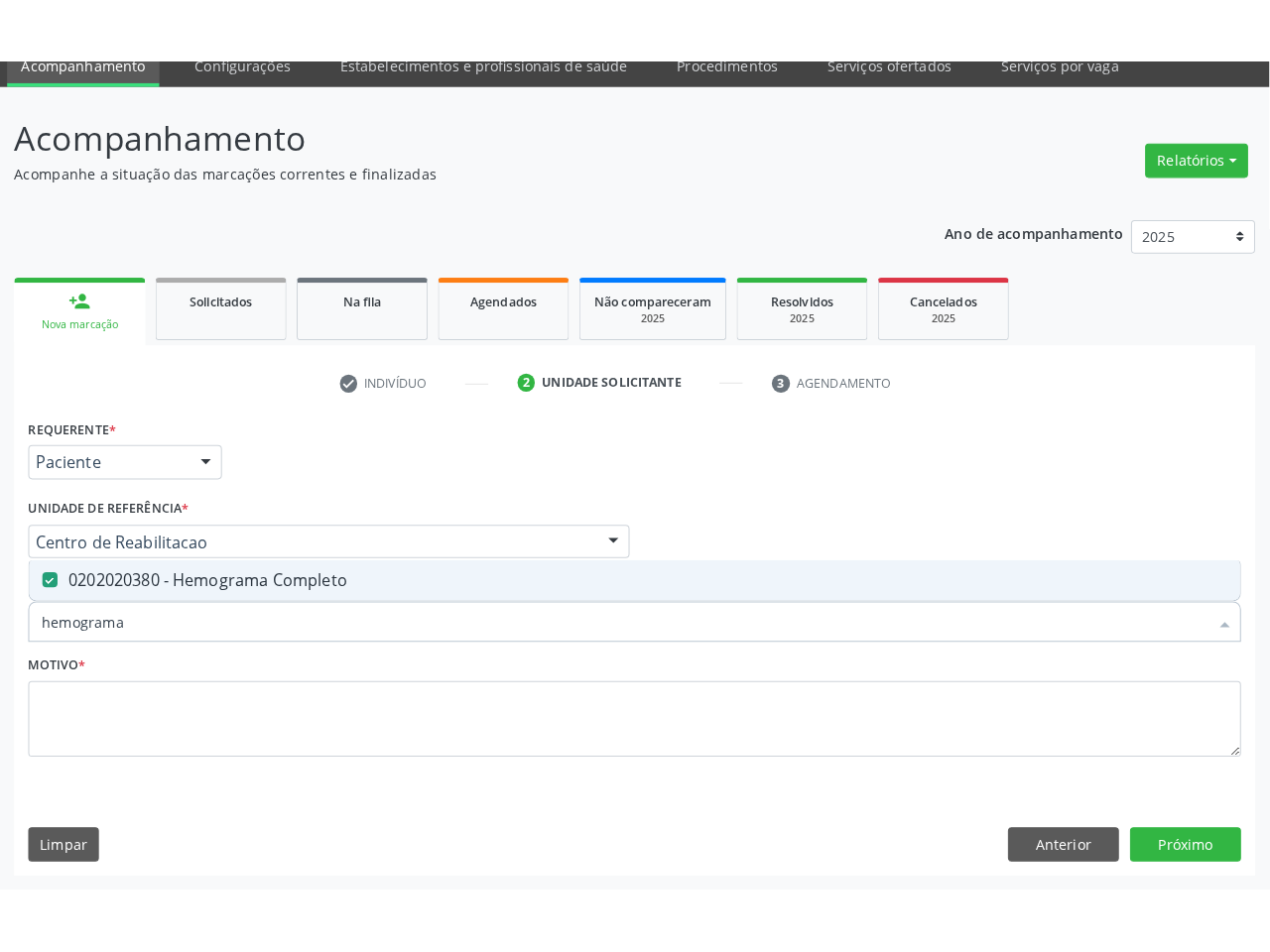 scroll, scrollTop: 0, scrollLeft: 0, axis: both 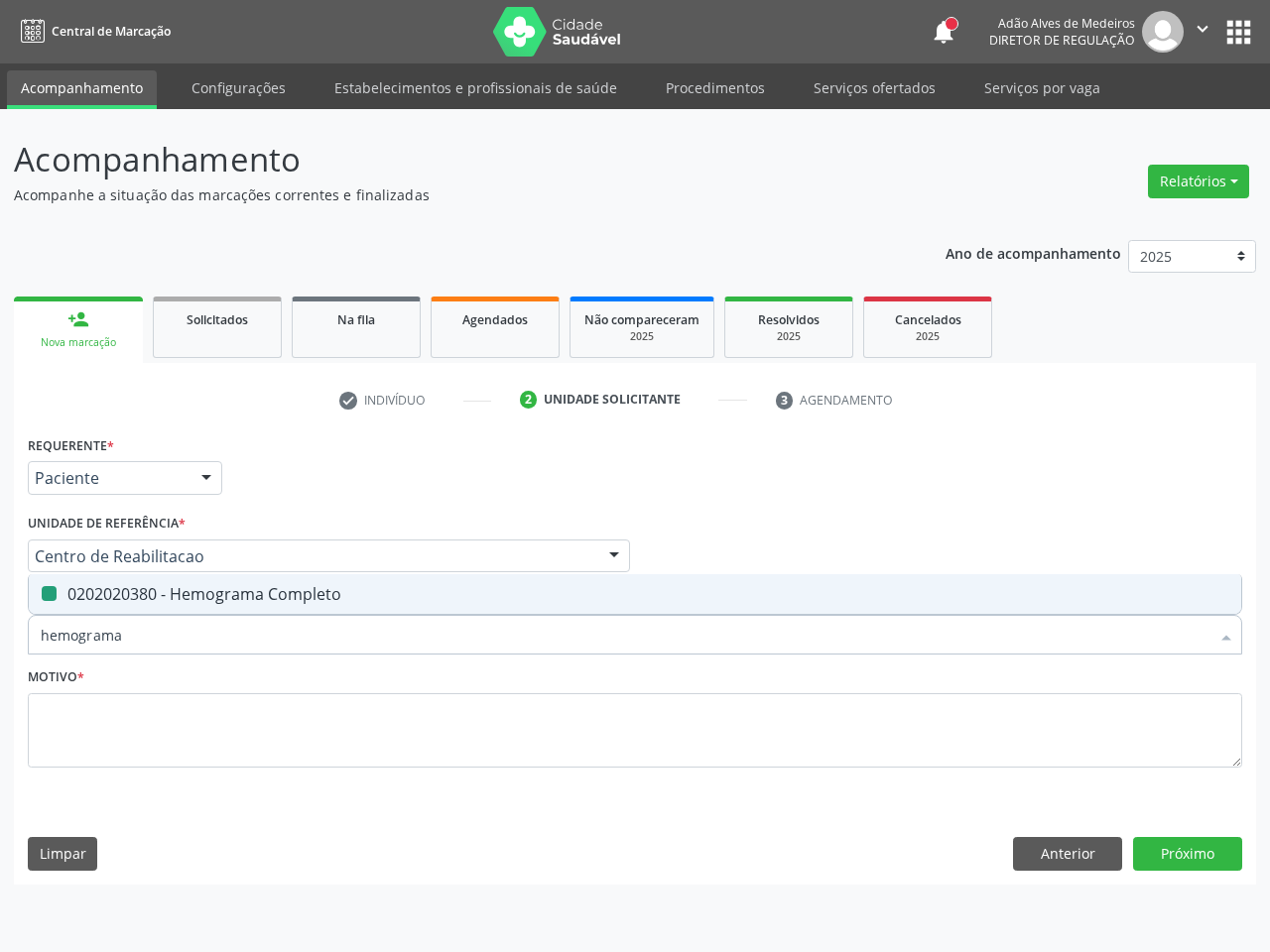 type 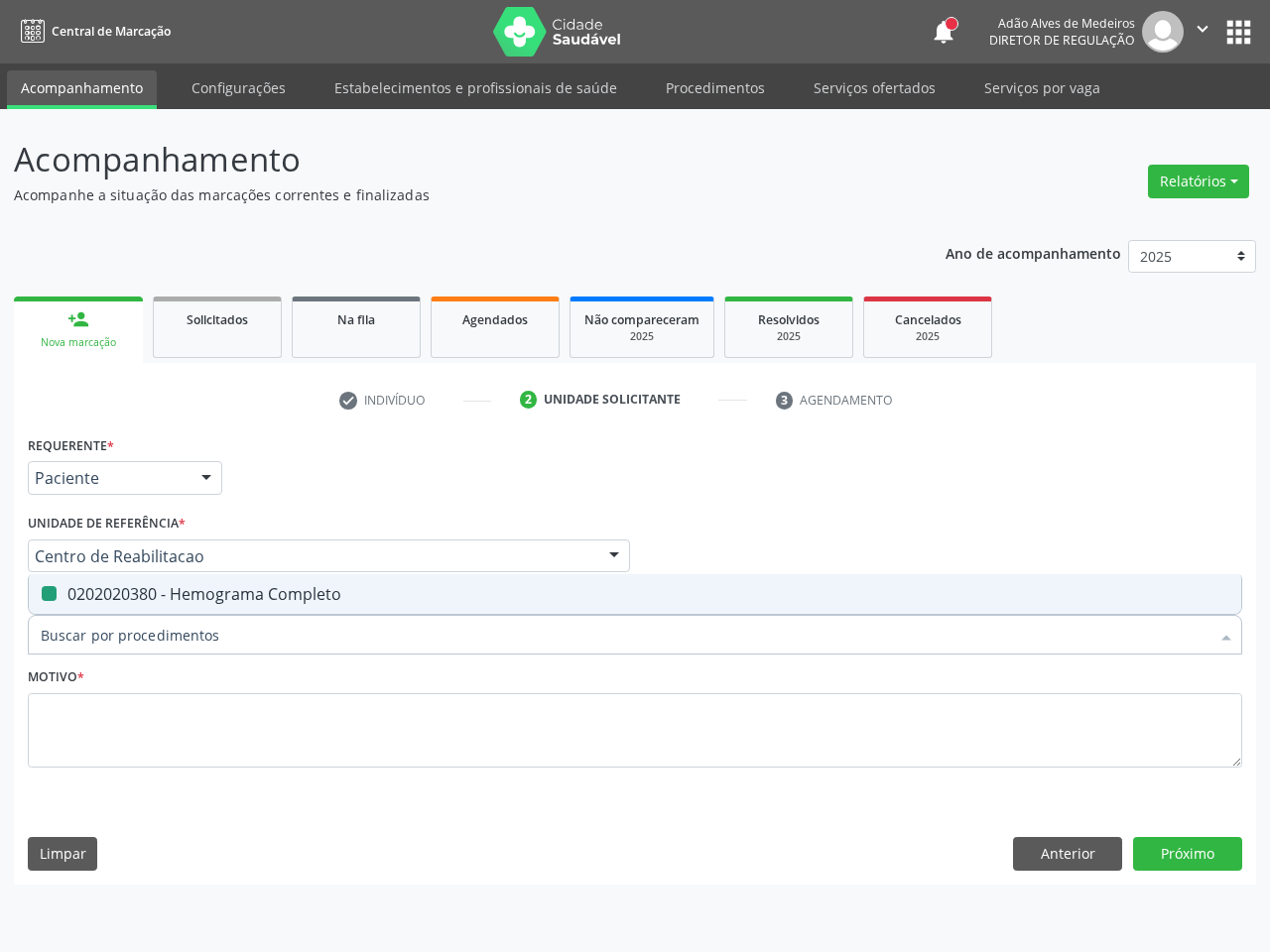 checkbox on "false" 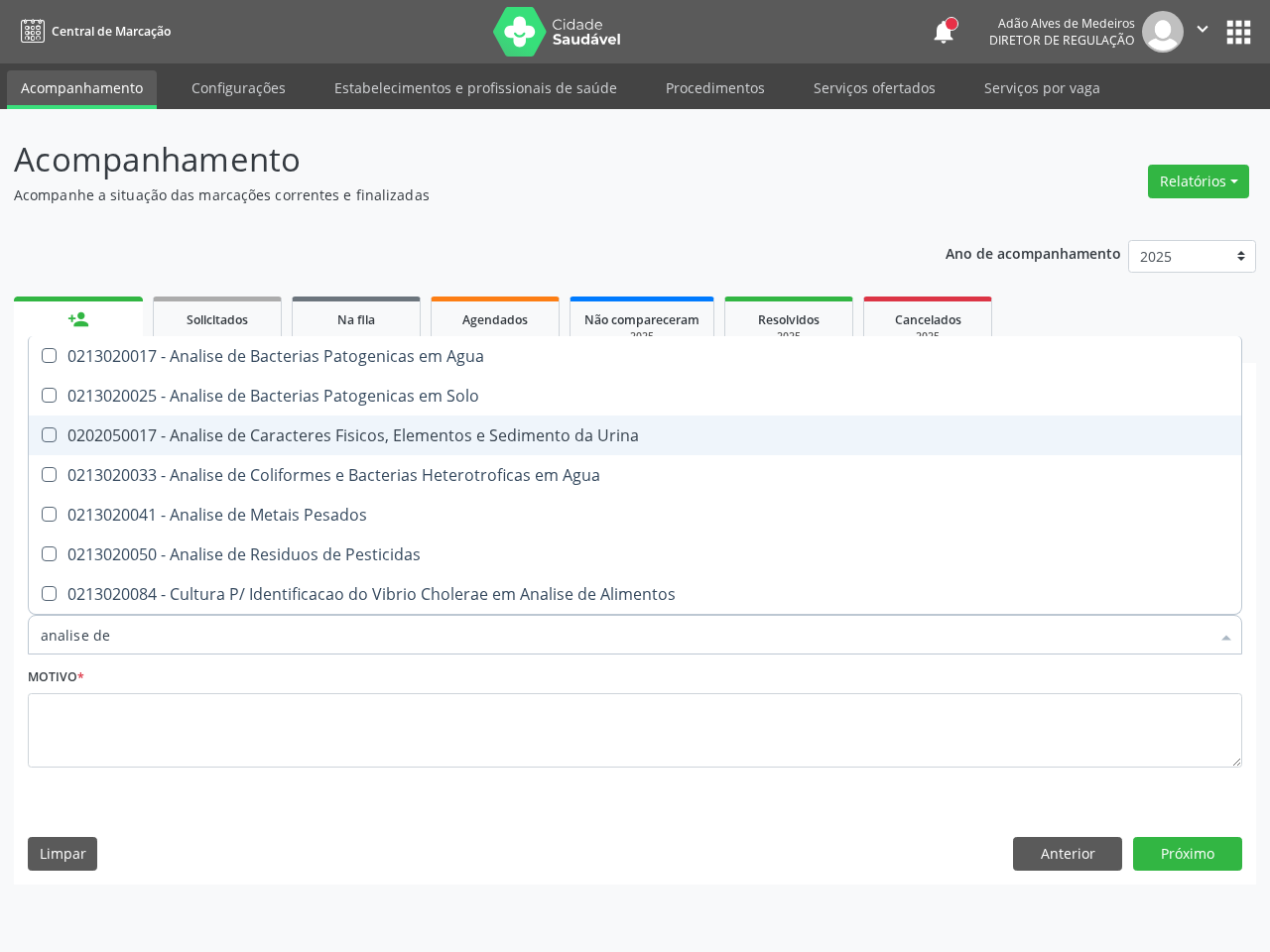 type on "analise de c" 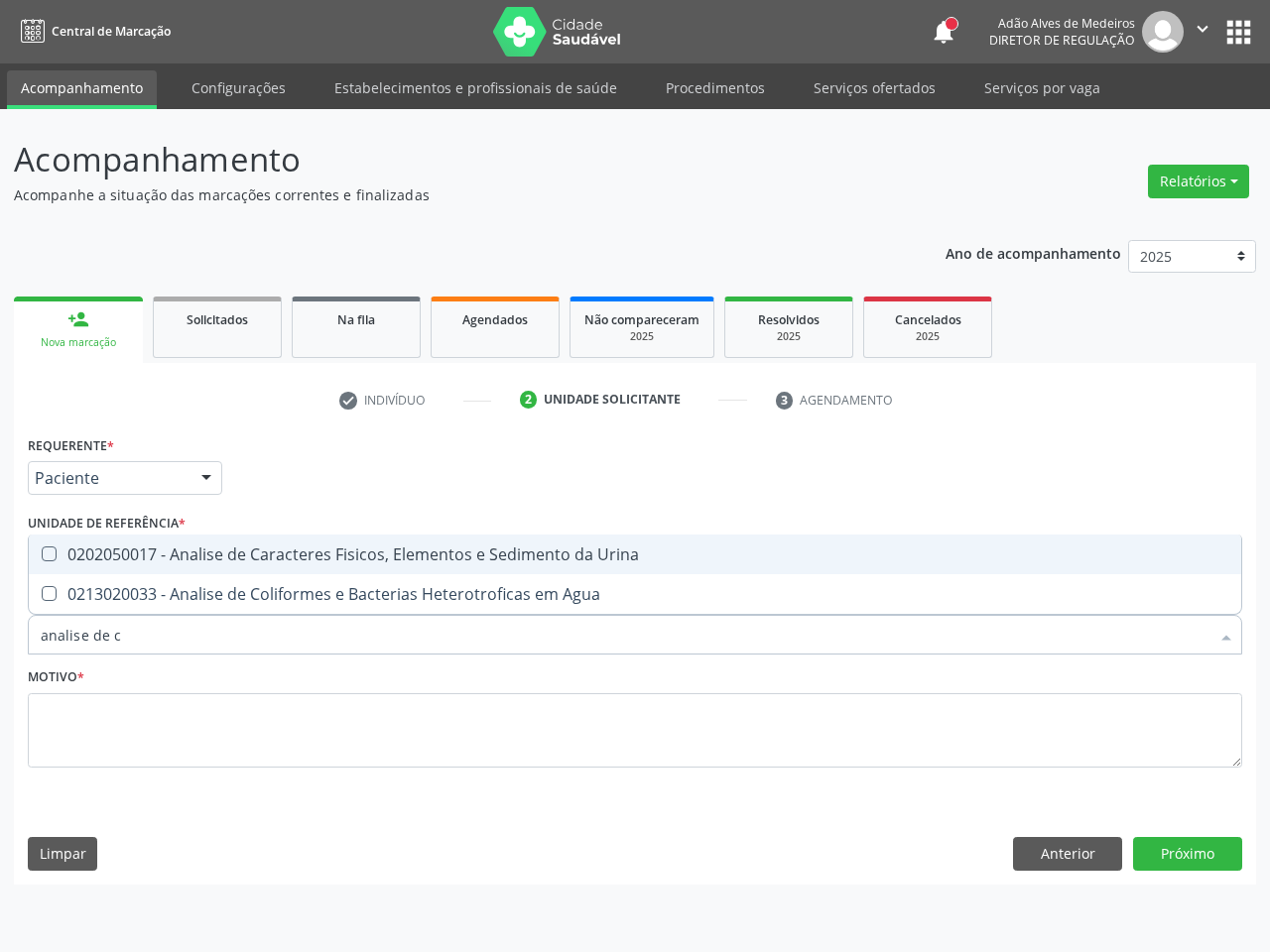 click on "0202050017 - Analise de Caracteres Fisicos, Elementos e Sedimento da Urina" at bounding box center [635, 554] 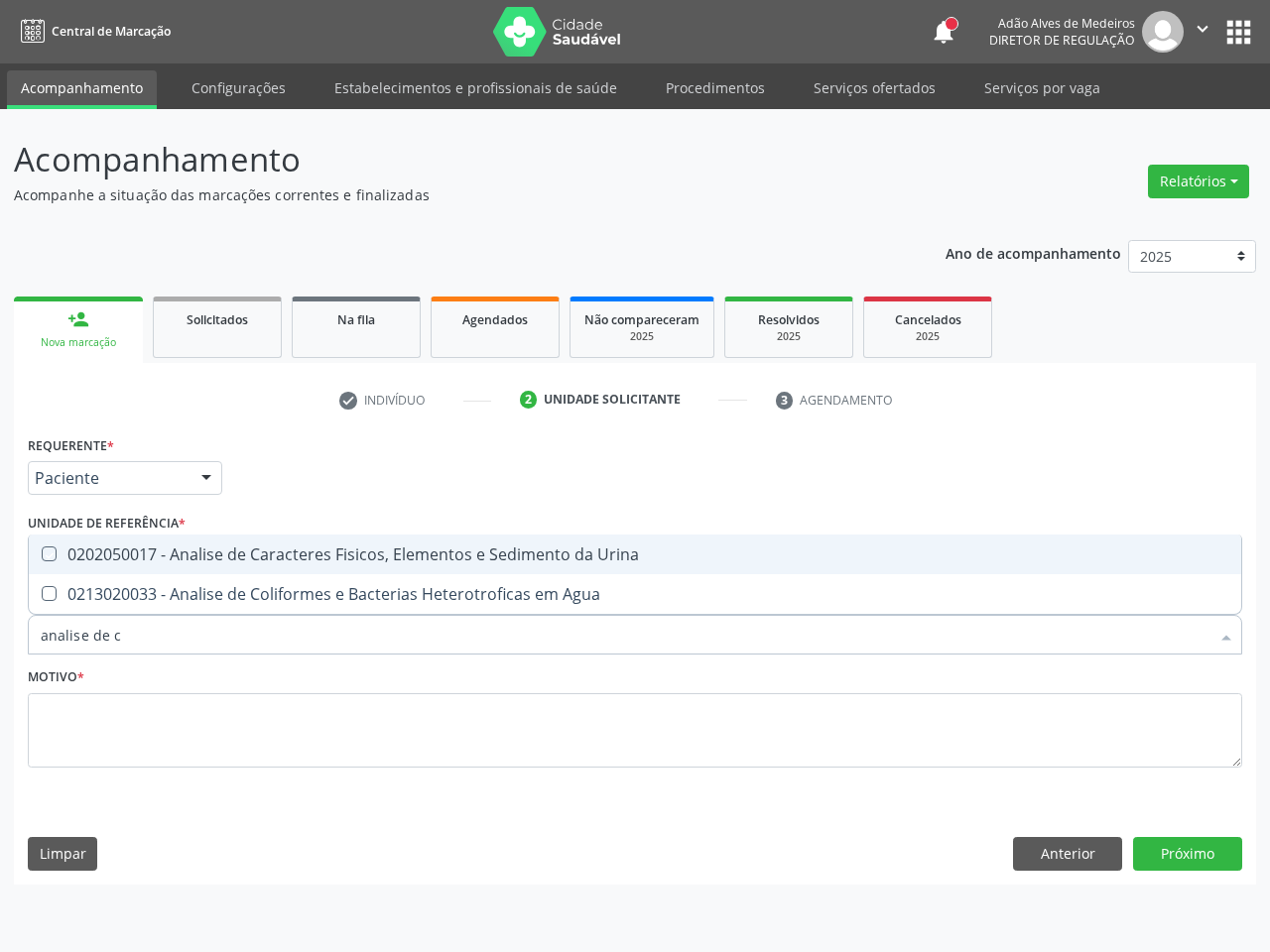 checkbox on "true" 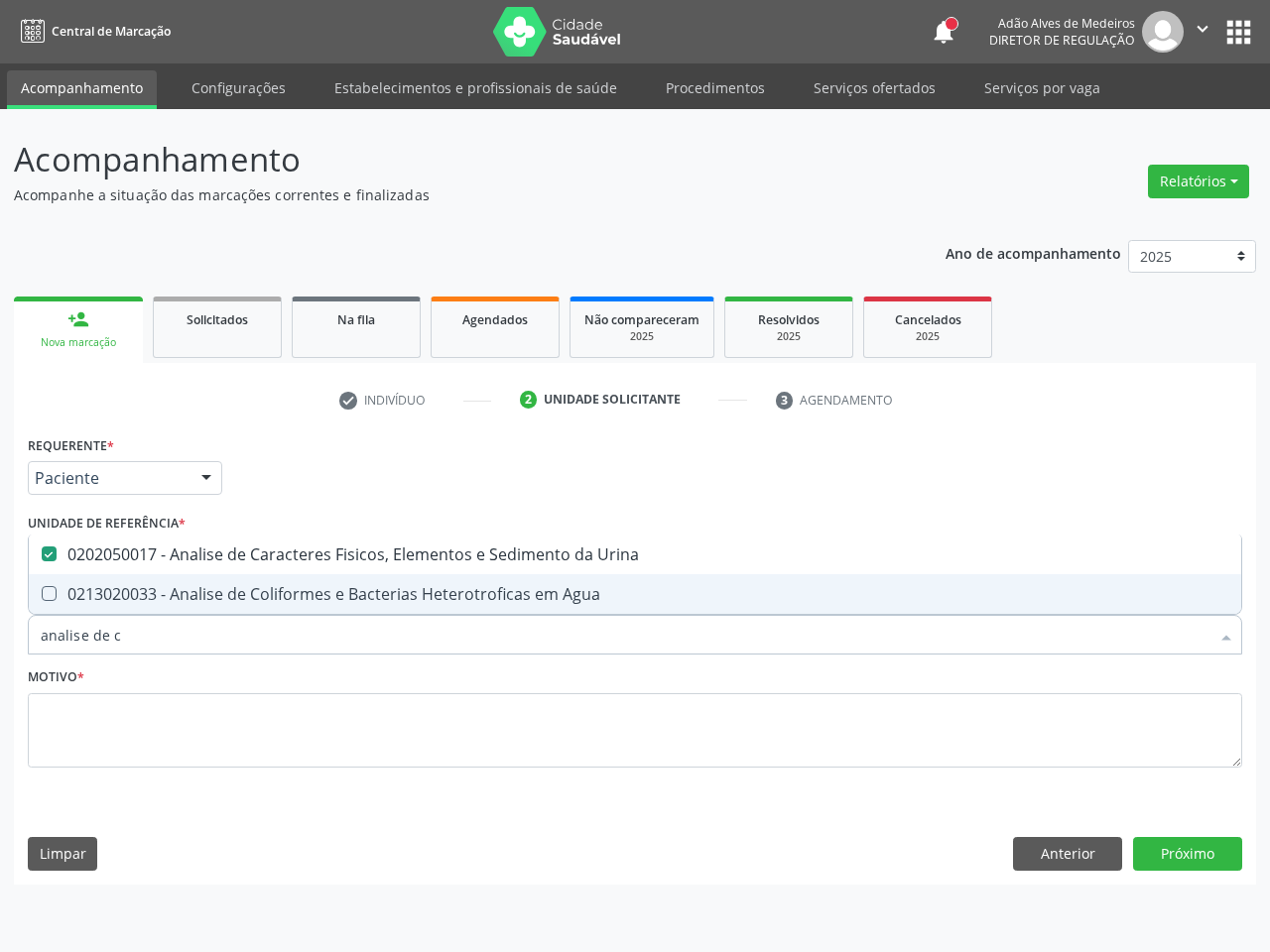 type on "analise de c" 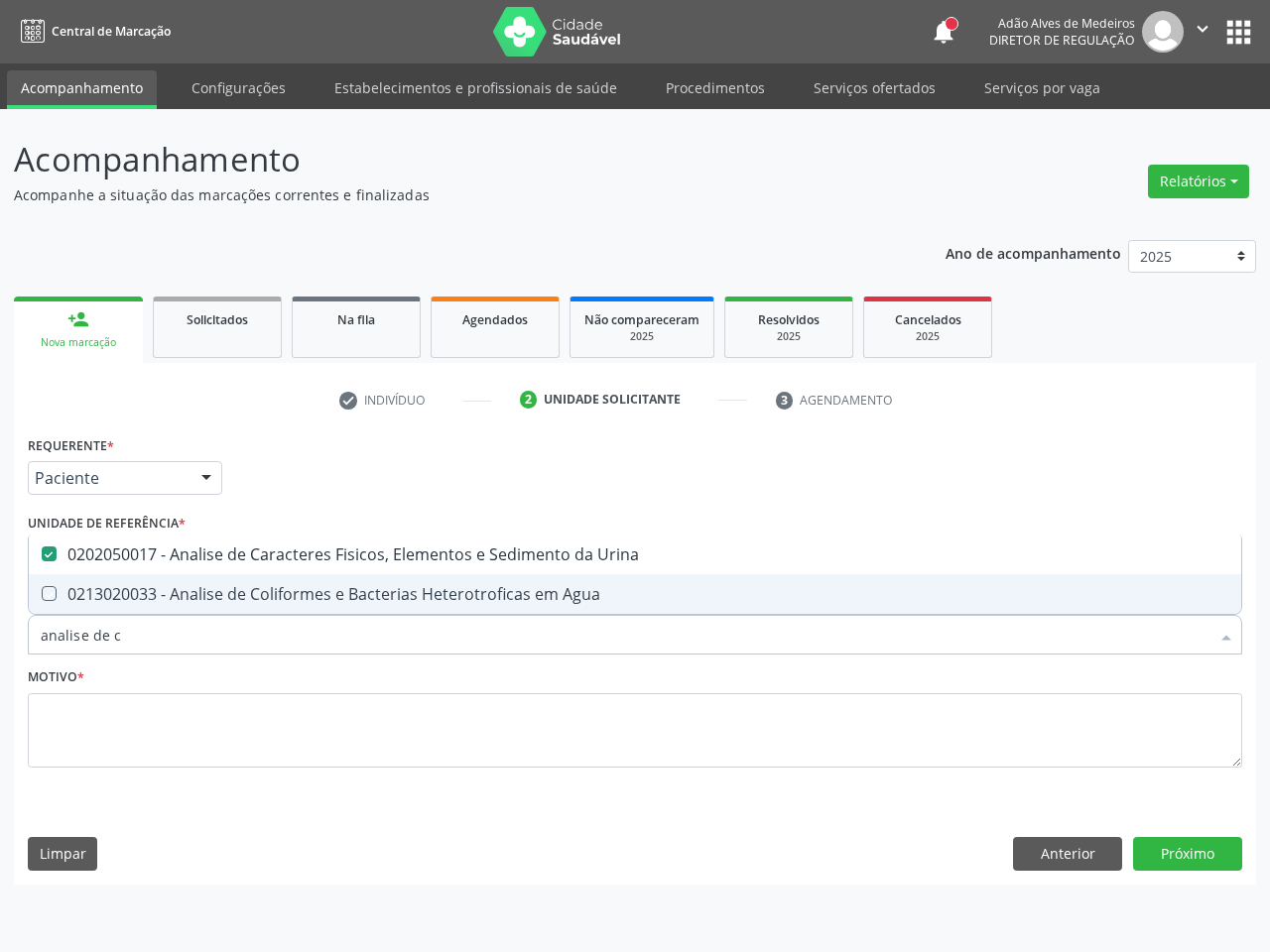 click on "Item de agendamento
*
analise de c
Desfazer seleção
[CODE] - Analise de Caracteres Fisicos, Elementos e Sedimento da Urina
[CODE] - Analise de Coliformes e Bacterias Heterotroficas em Agua
Nenhum resultado encontrado para: " analise de c  "
Não há nenhuma opção para ser exibida." at bounding box center [635, 624] 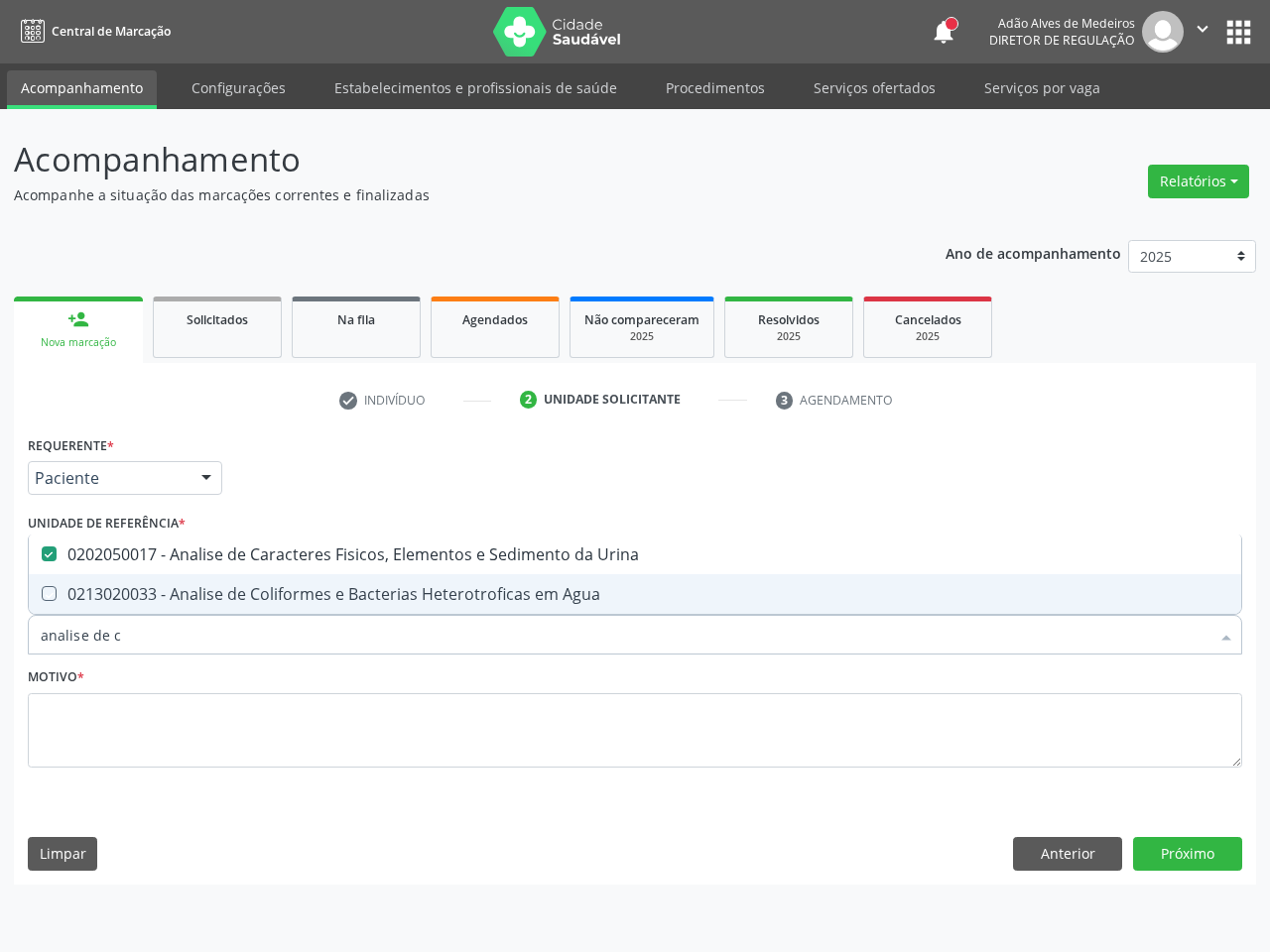 click on "analise de c" at bounding box center [625, 635] 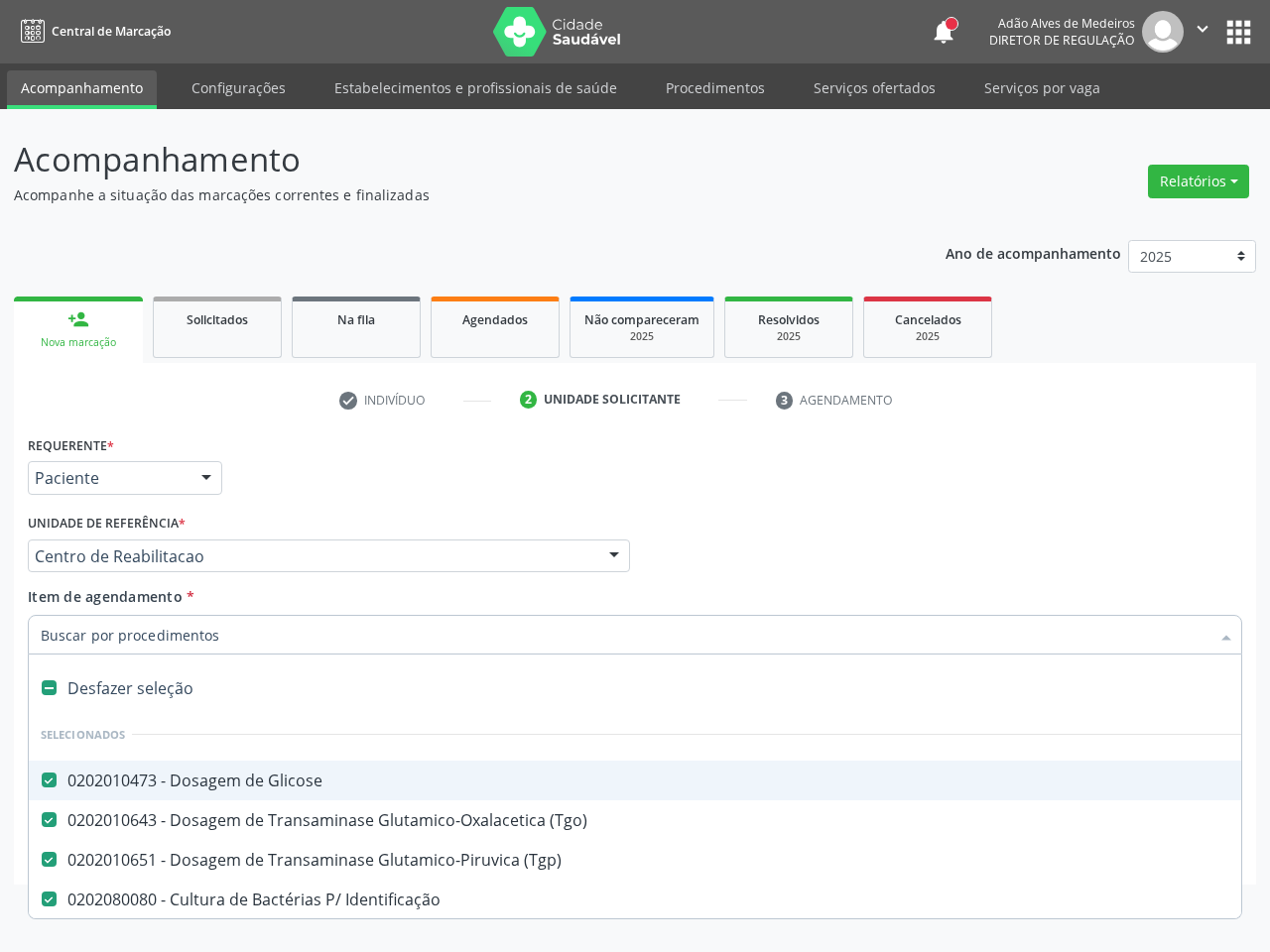 click on "Item de agendamento
*" at bounding box center [625, 635] 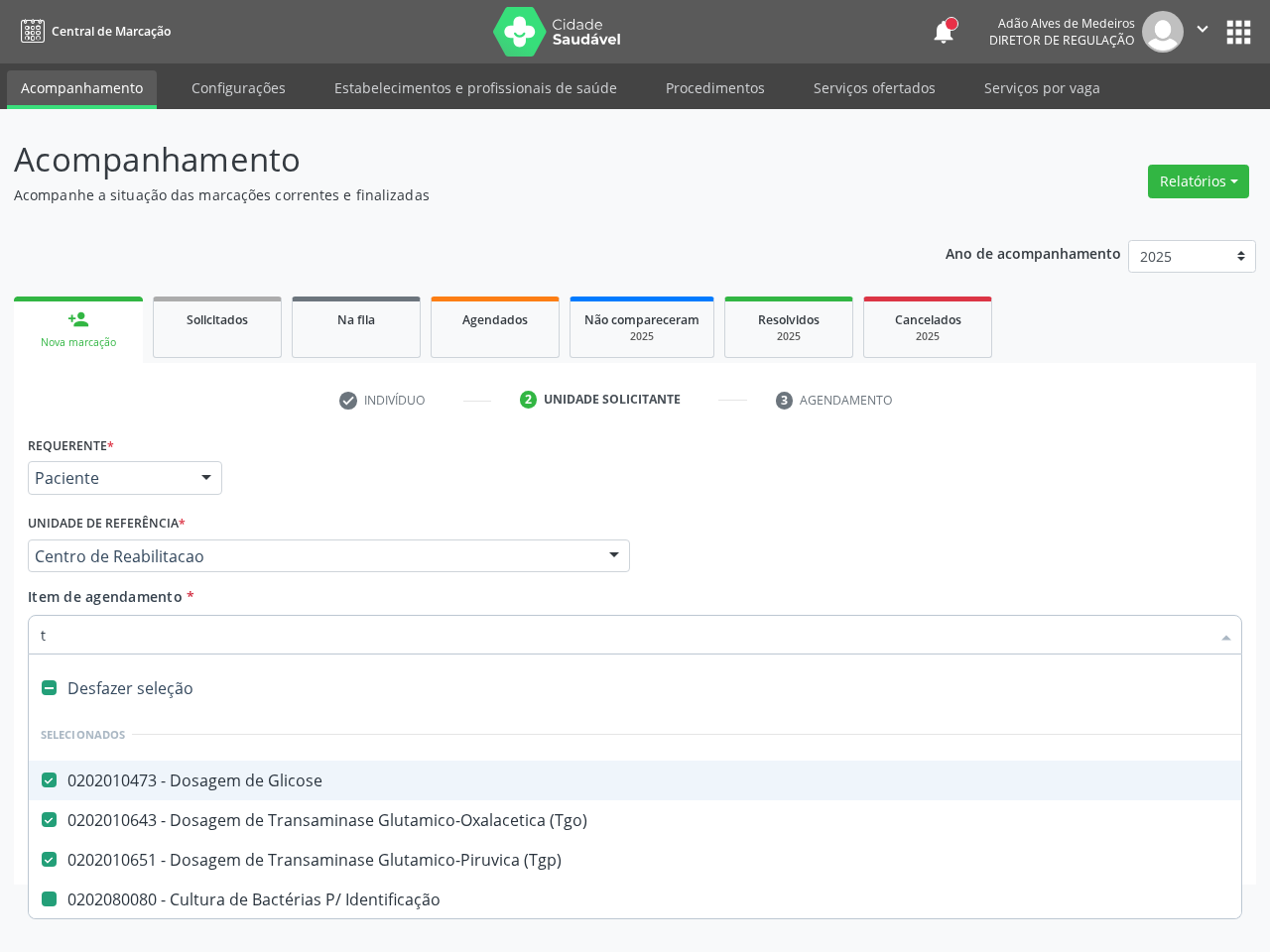 type on "to" 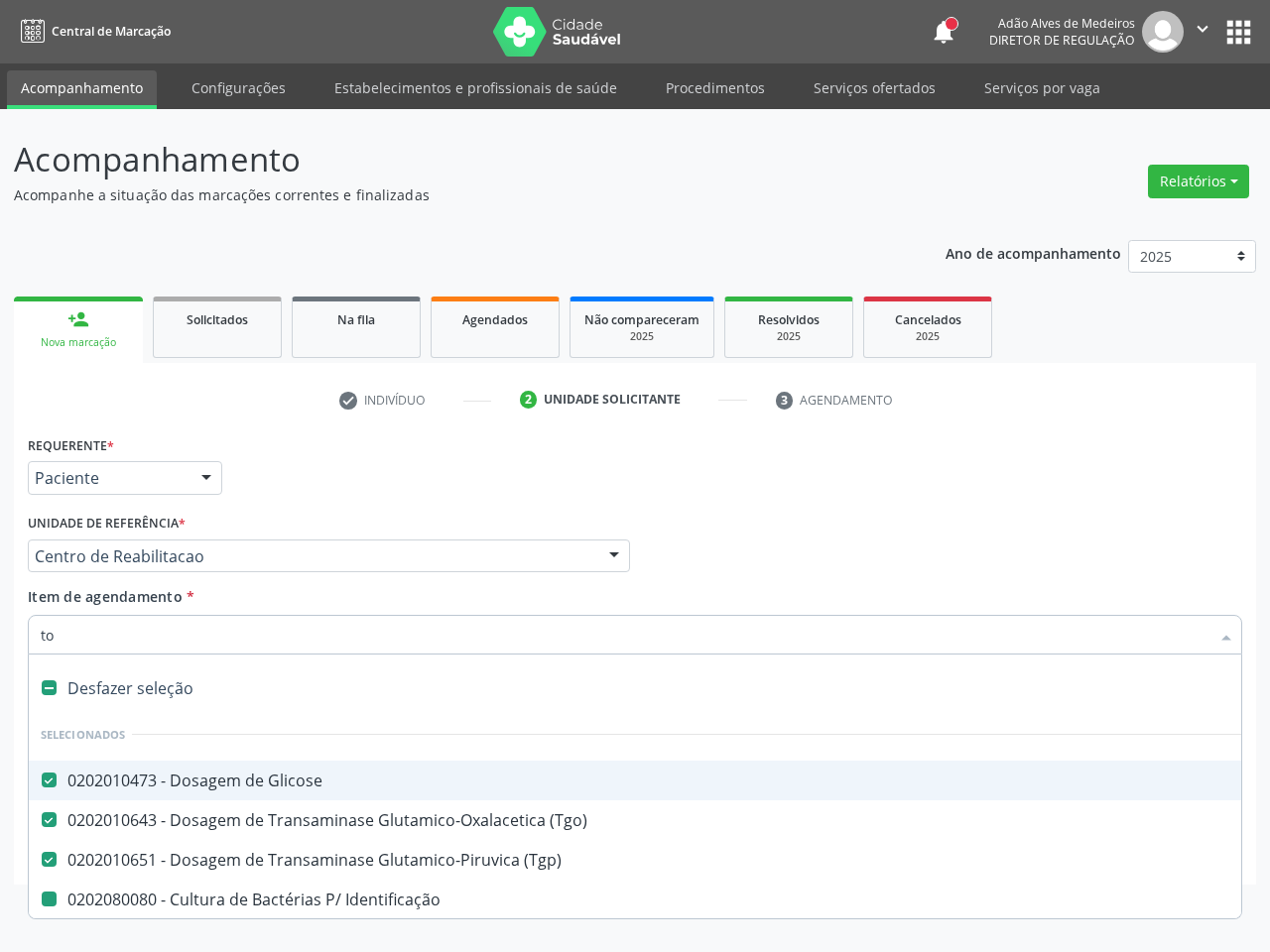 checkbox on "false" 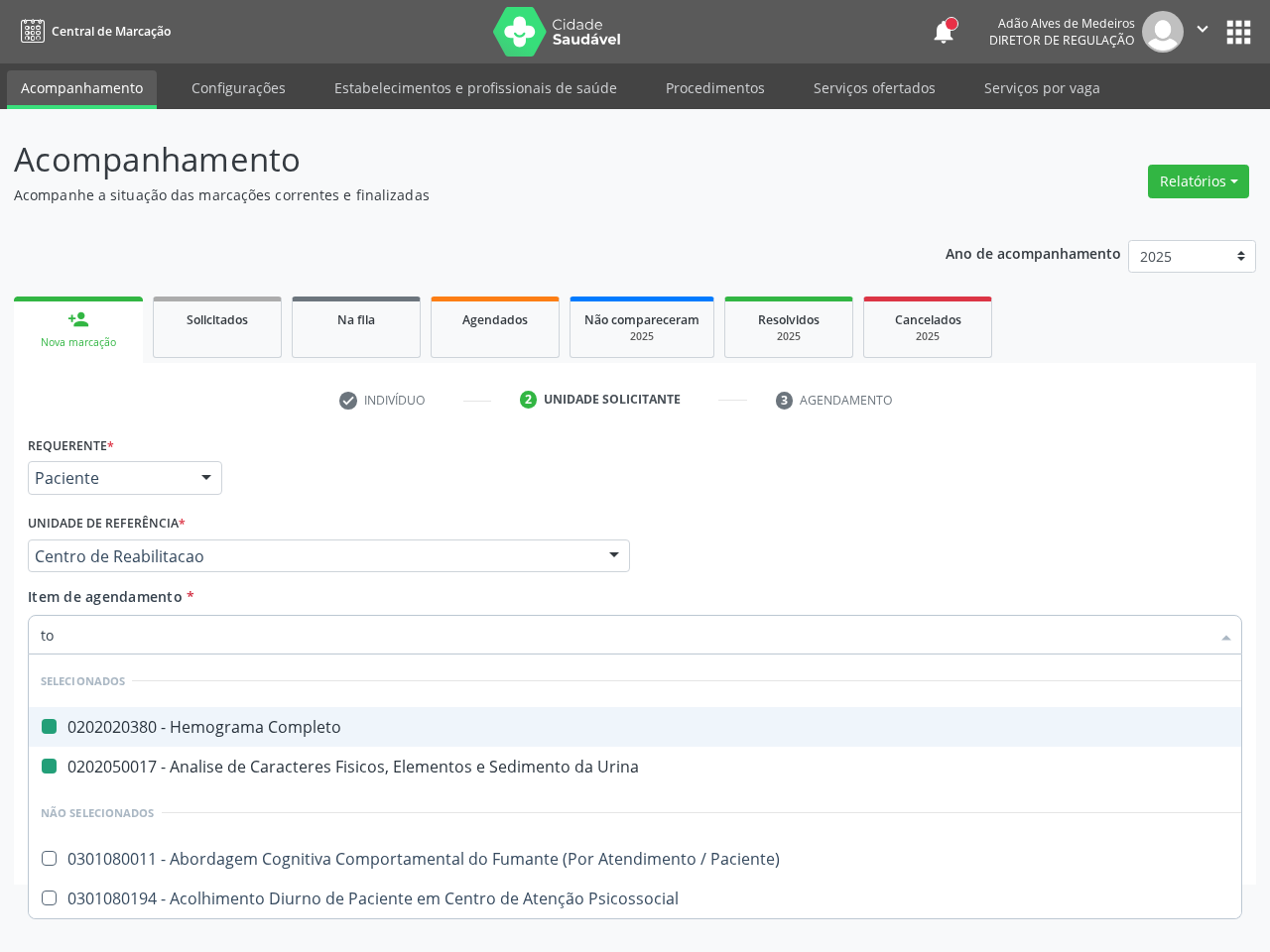 type on "tox" 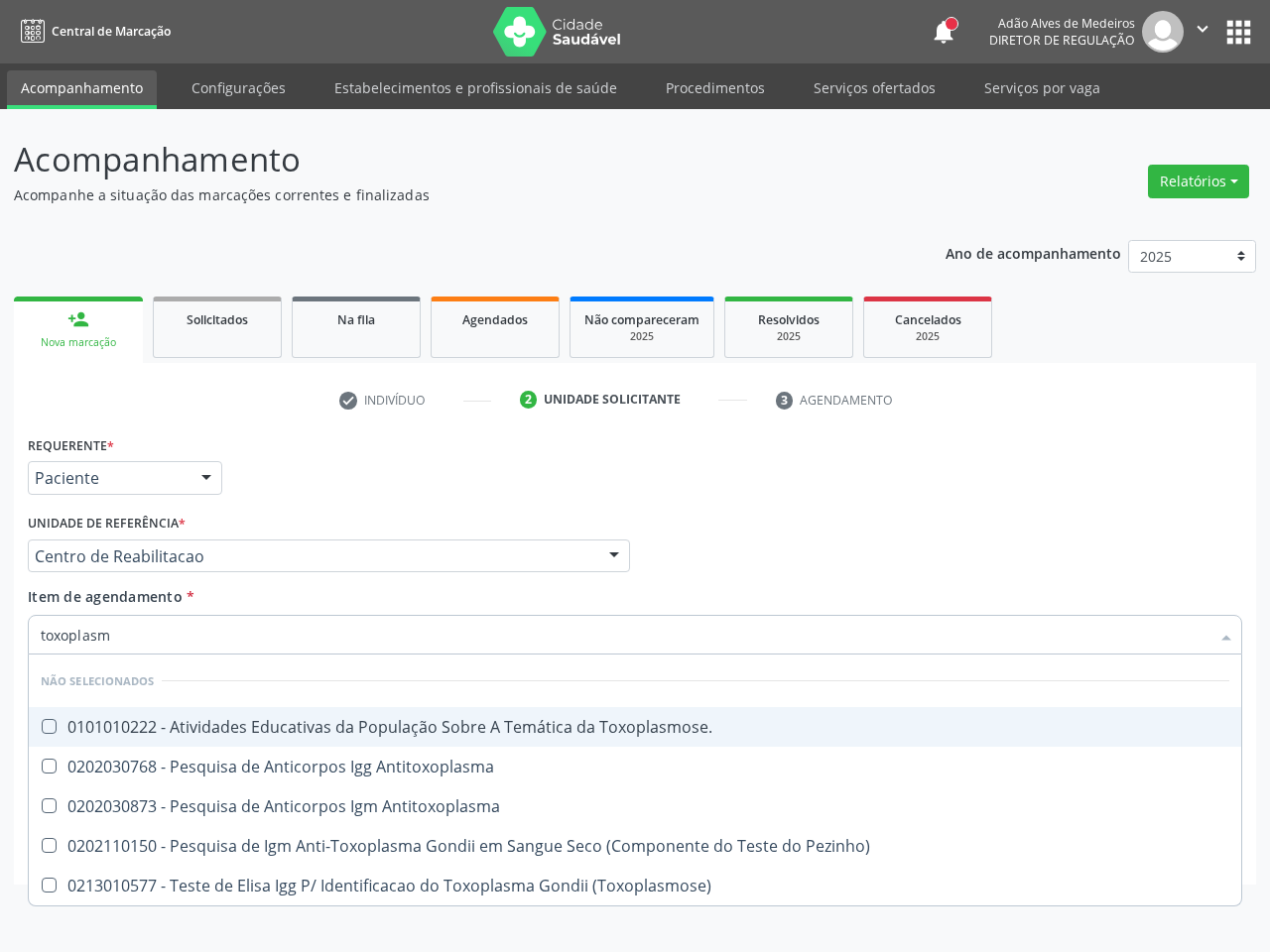 type on "toxoplasma" 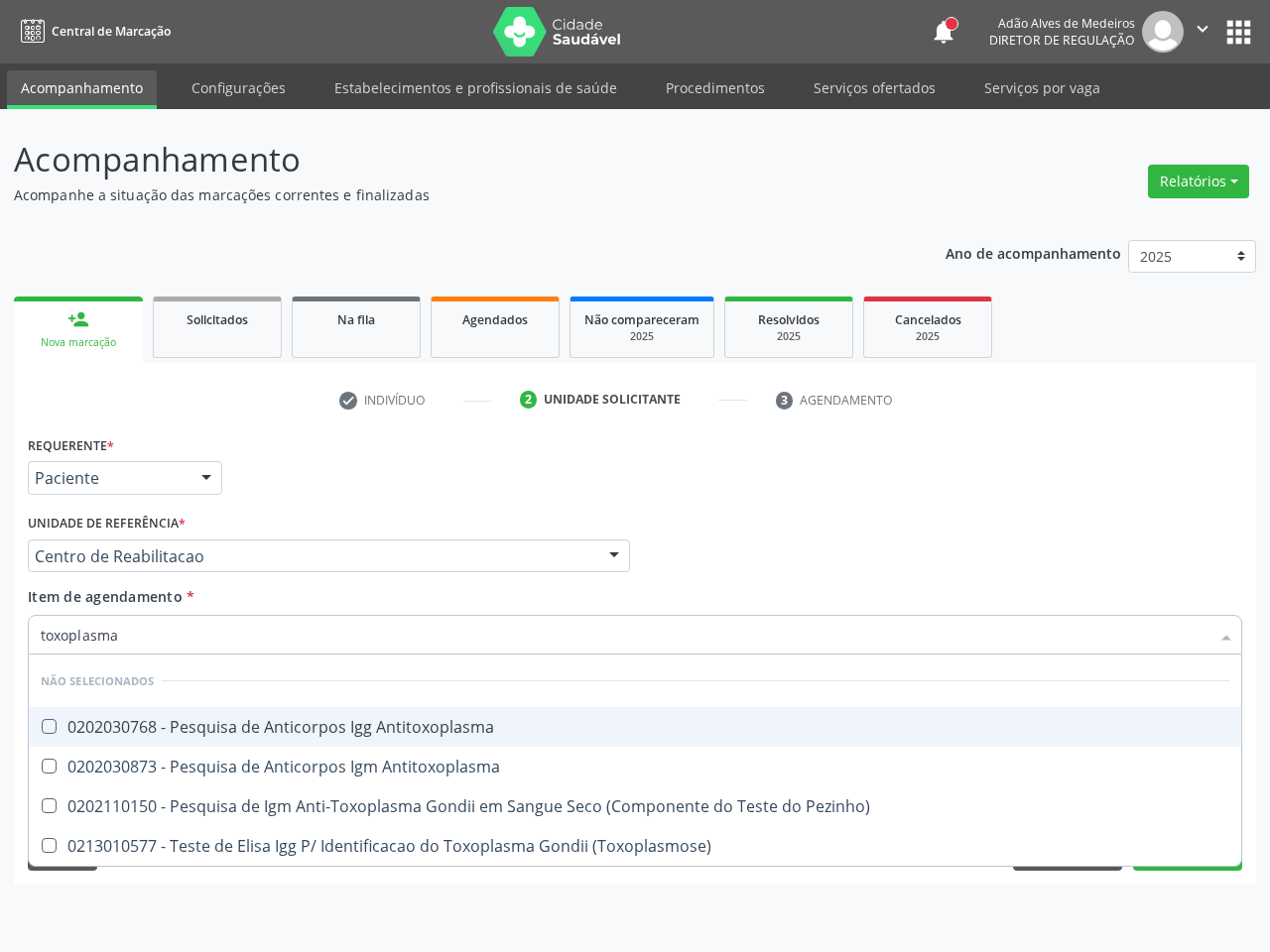 click on "0202030768 - Pesquisa de Anticorpos Igg Antitoxoplasma" at bounding box center [635, 727] 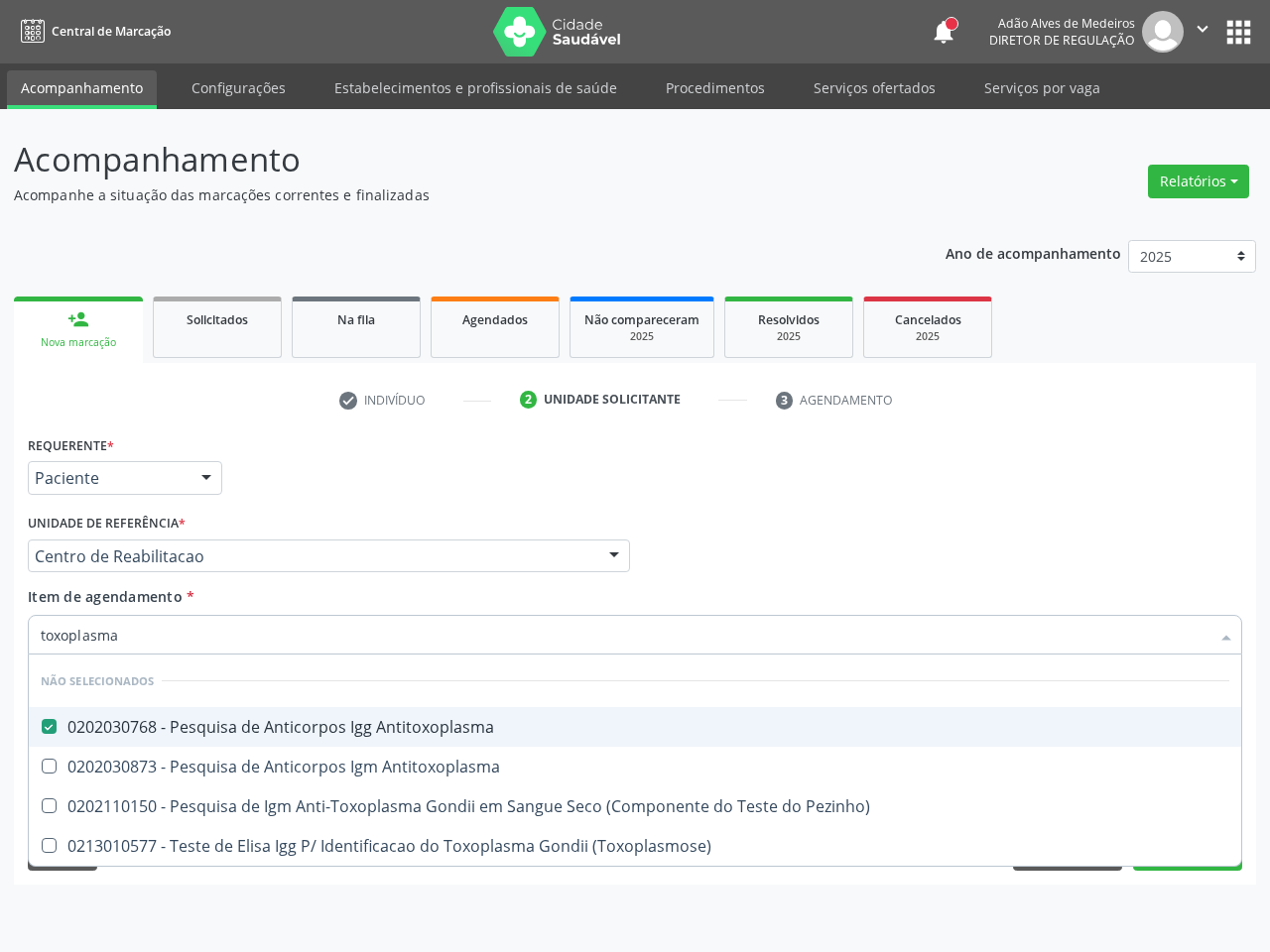 click on "0202030768 - Pesquisa de Anticorpos Igg Antitoxoplasma" at bounding box center [635, 727] 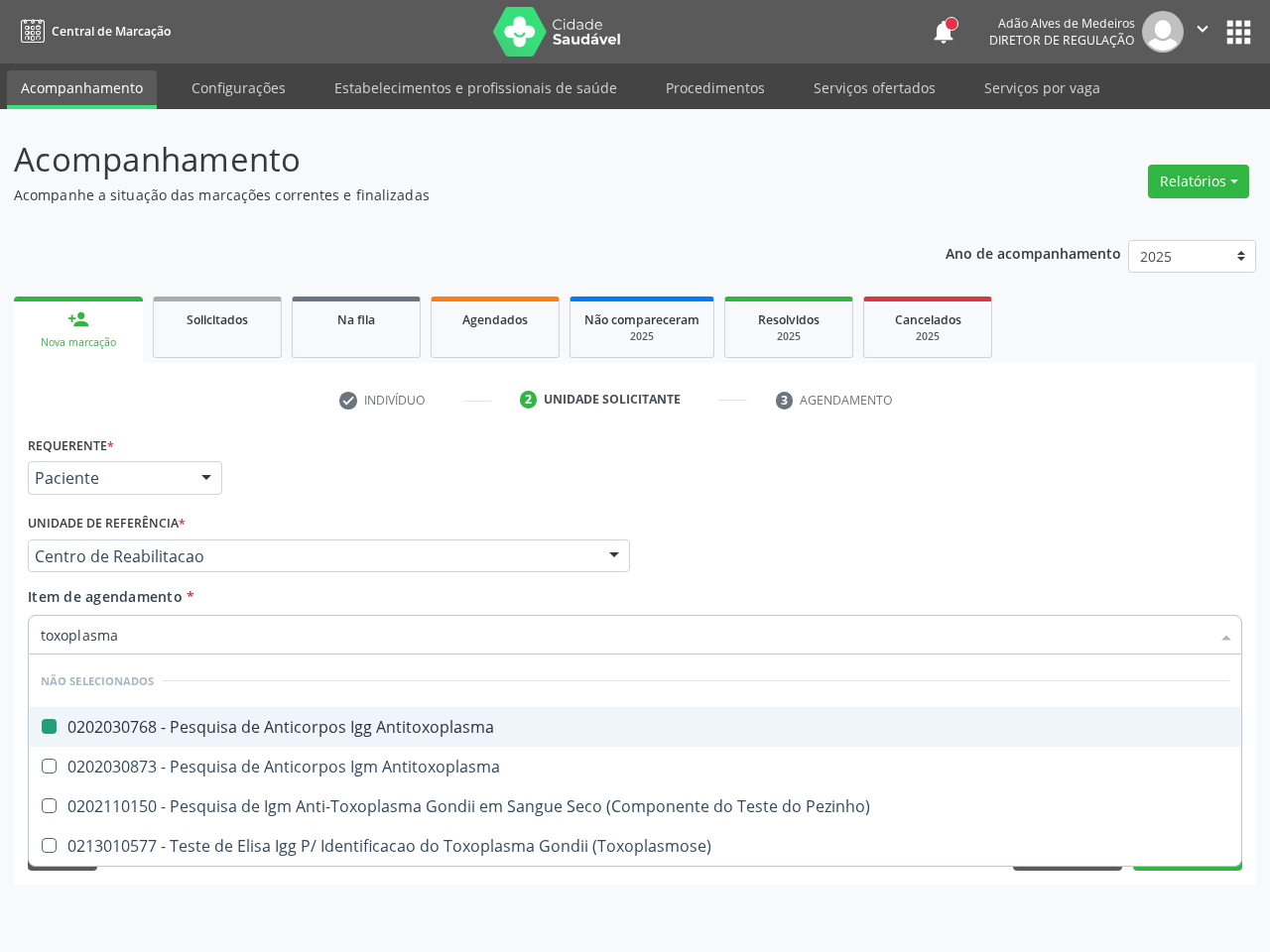 checkbox on "false" 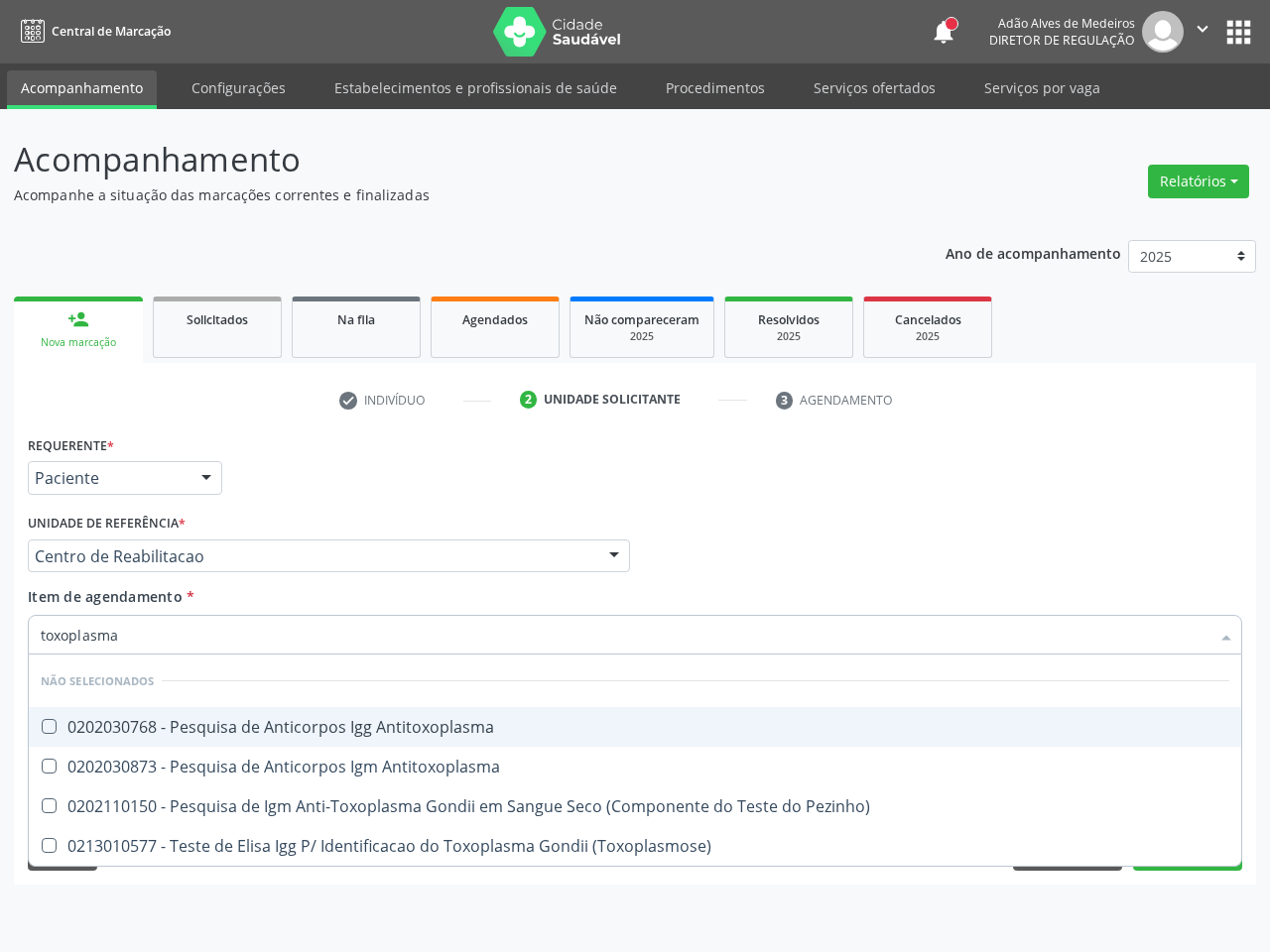 click on "Item de agendamento
*
[MEDICAL_CONDITION]
Desfazer seleção
Não selecionados
[CODE] - Pesquisa de Anticorpos Igg Antitoxoplasma
[CODE] - Pesquisa de Anticorpos Igm Antitoxoplasma
[CODE] - Pesquisa de Igm Anti-Toxoplasma Gondii em Sangue Seco (Componente do Teste do Pezinho)
[CODE] - Teste de Elisa Igg P/ Identificacao do Toxoplasma Gondii (Toxoplasmose)
Nenhum resultado encontrado para: " [MEDICAL_CONDITION]  "
Não há nenhuma opção para ser exibida." at bounding box center (635, 617) 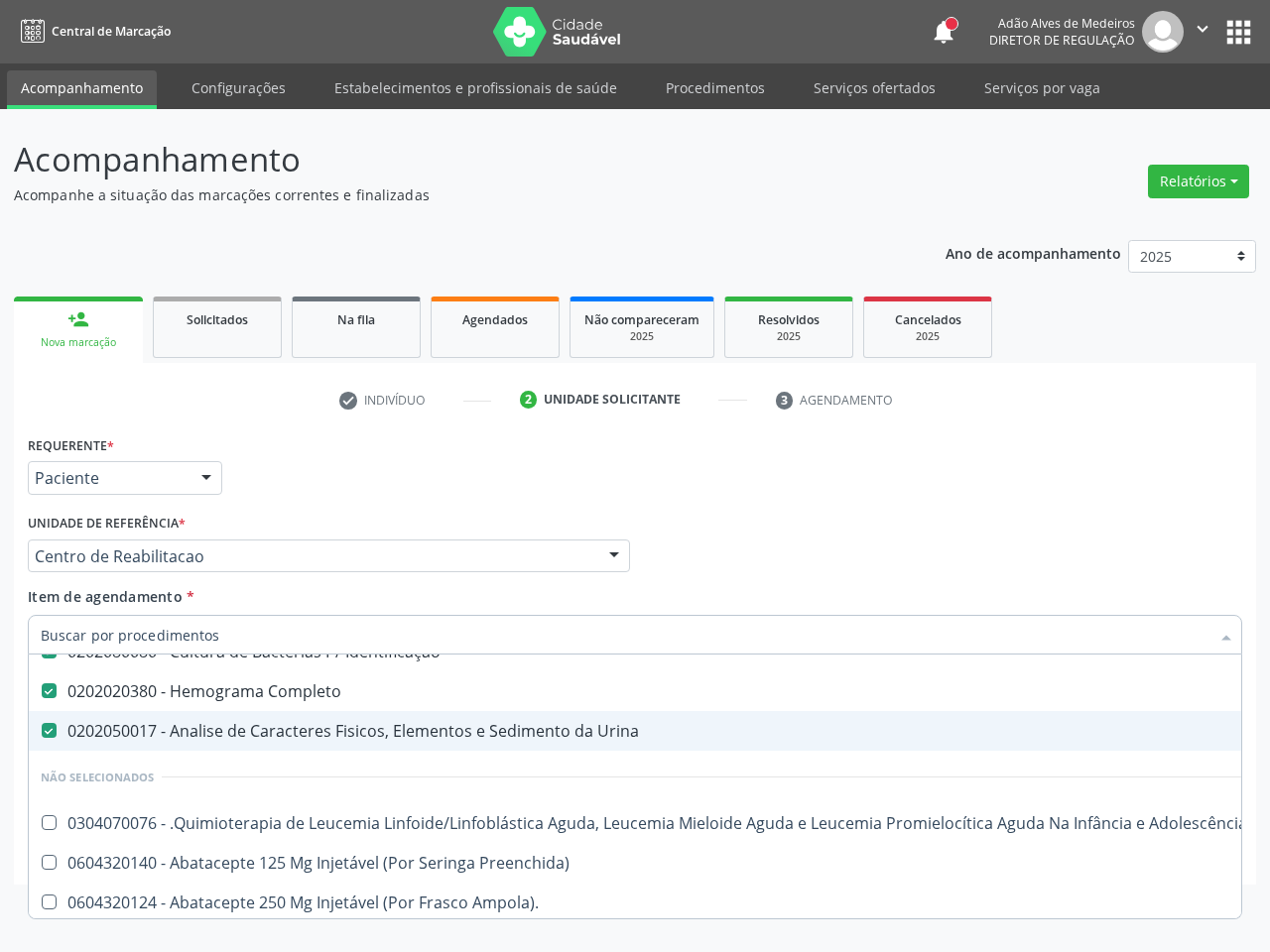 scroll, scrollTop: 124, scrollLeft: 0, axis: vertical 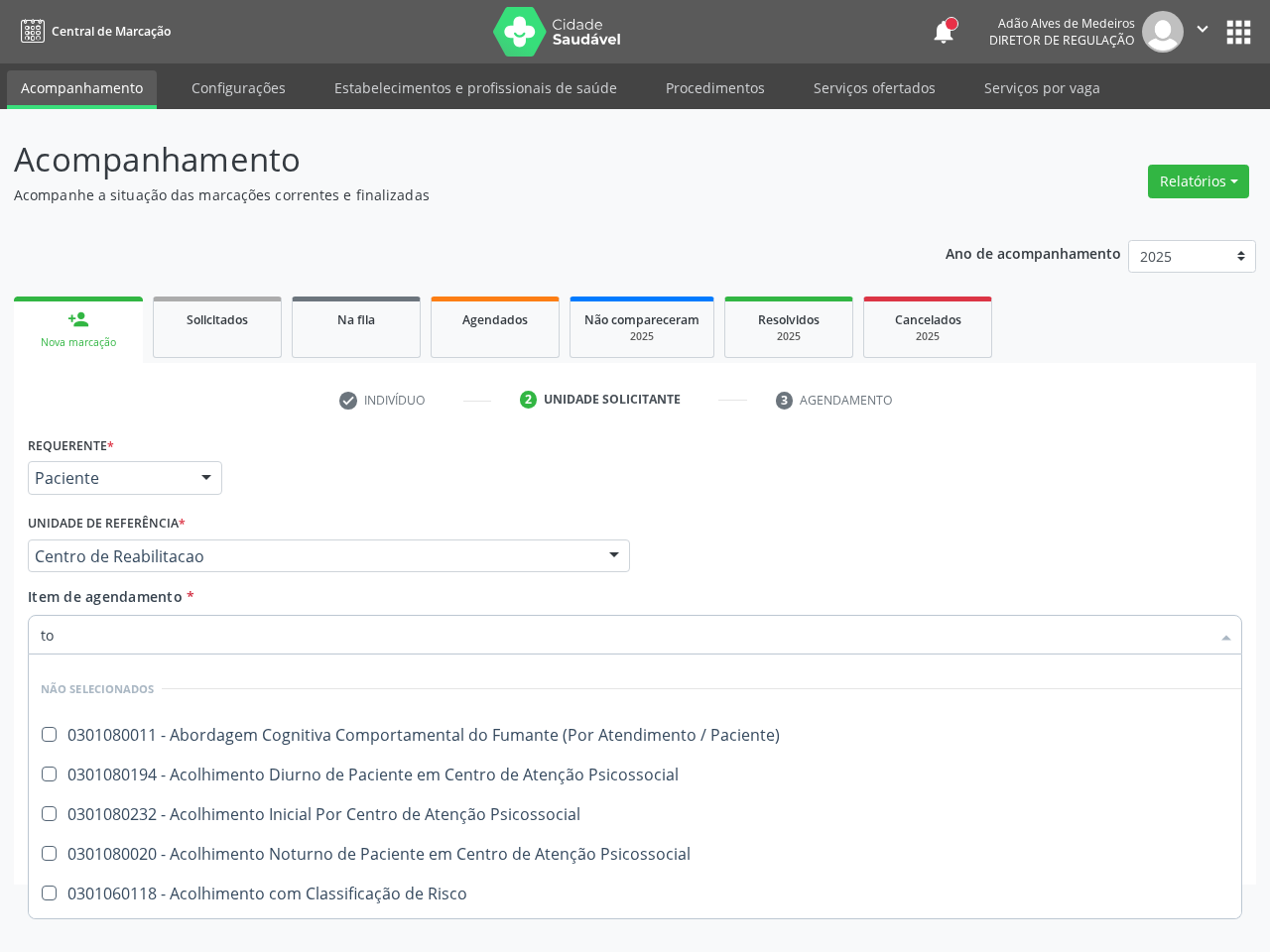 type on "tox" 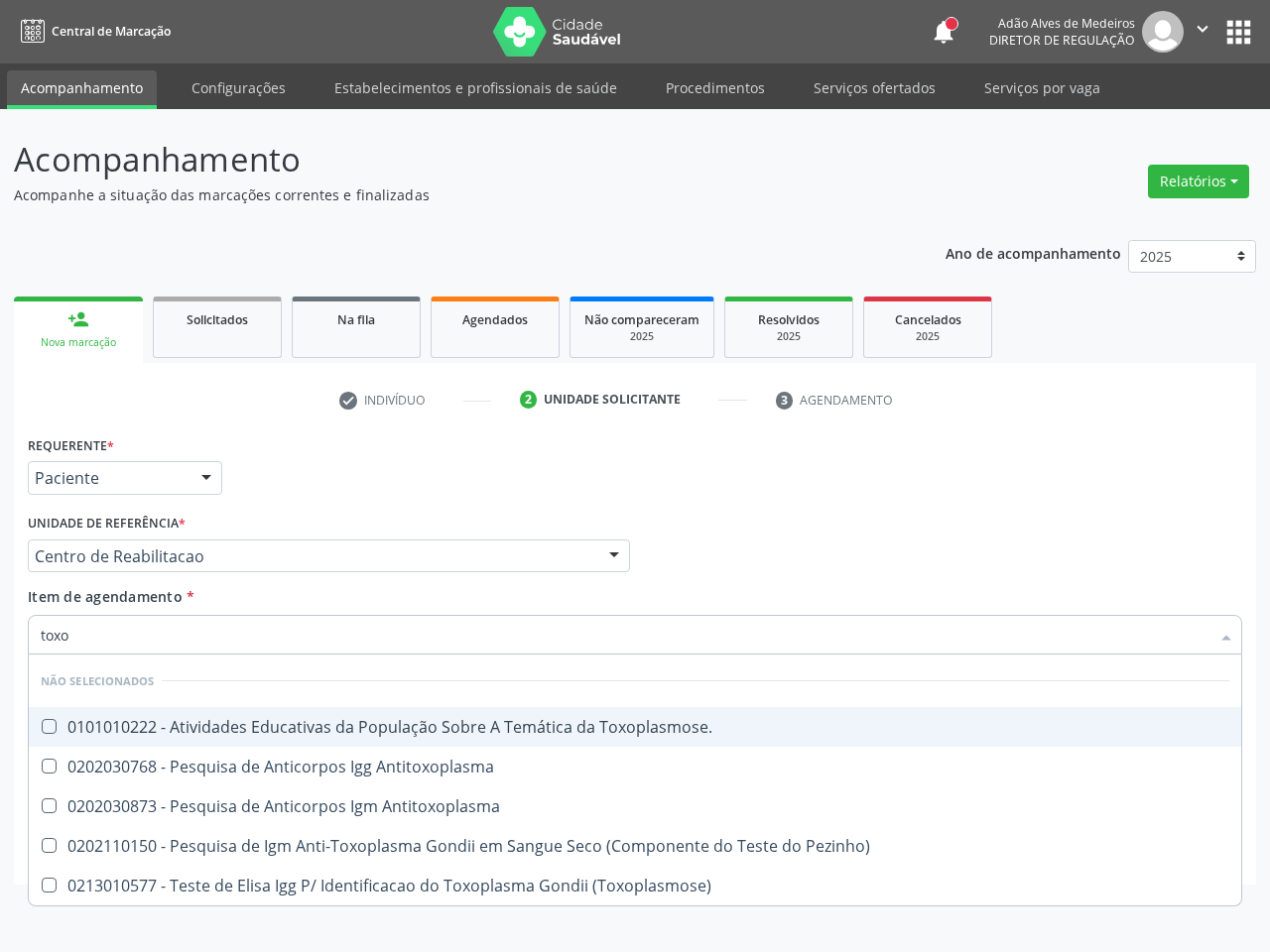 scroll, scrollTop: 0, scrollLeft: 0, axis: both 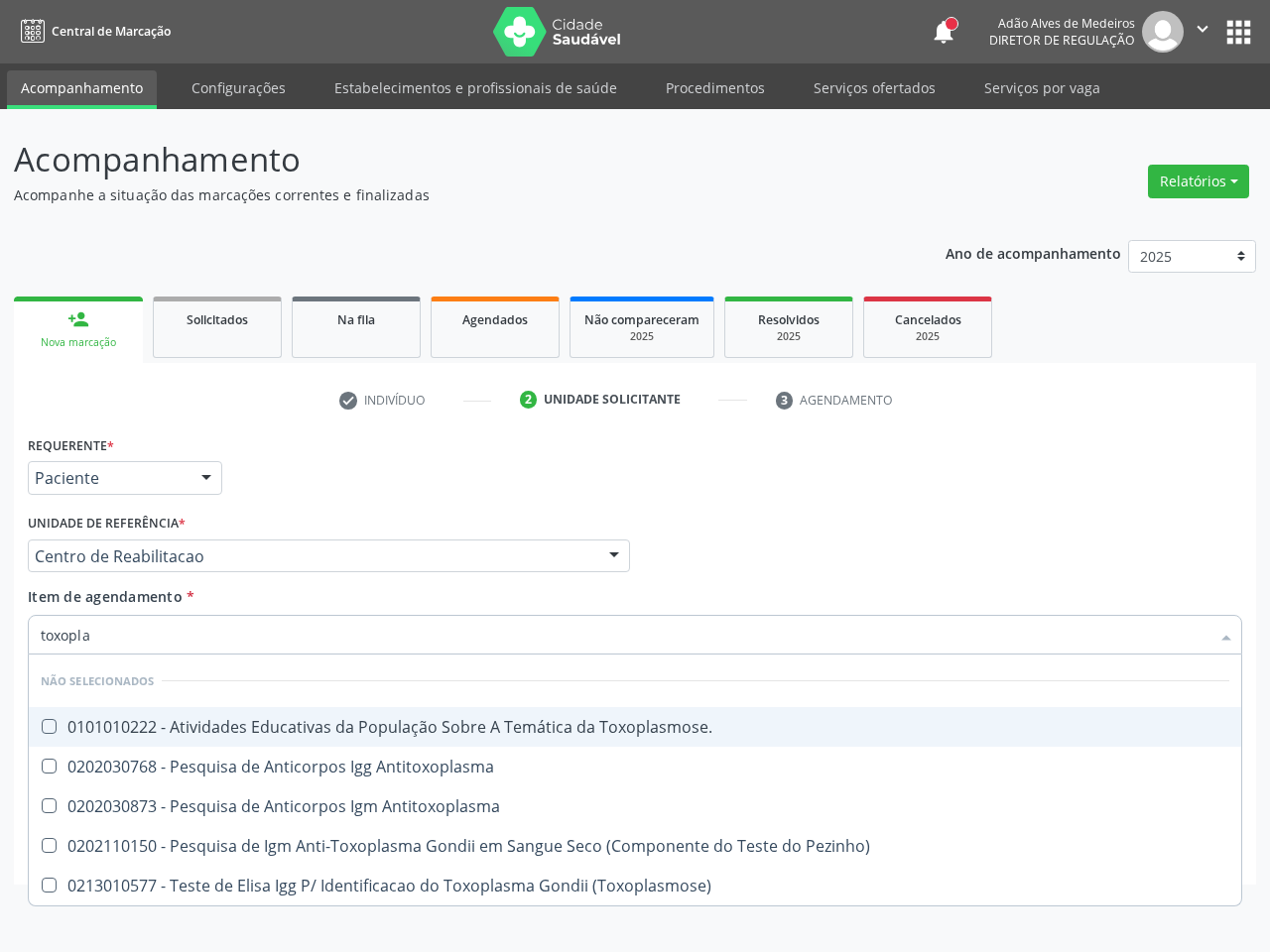 type on "toxoplas" 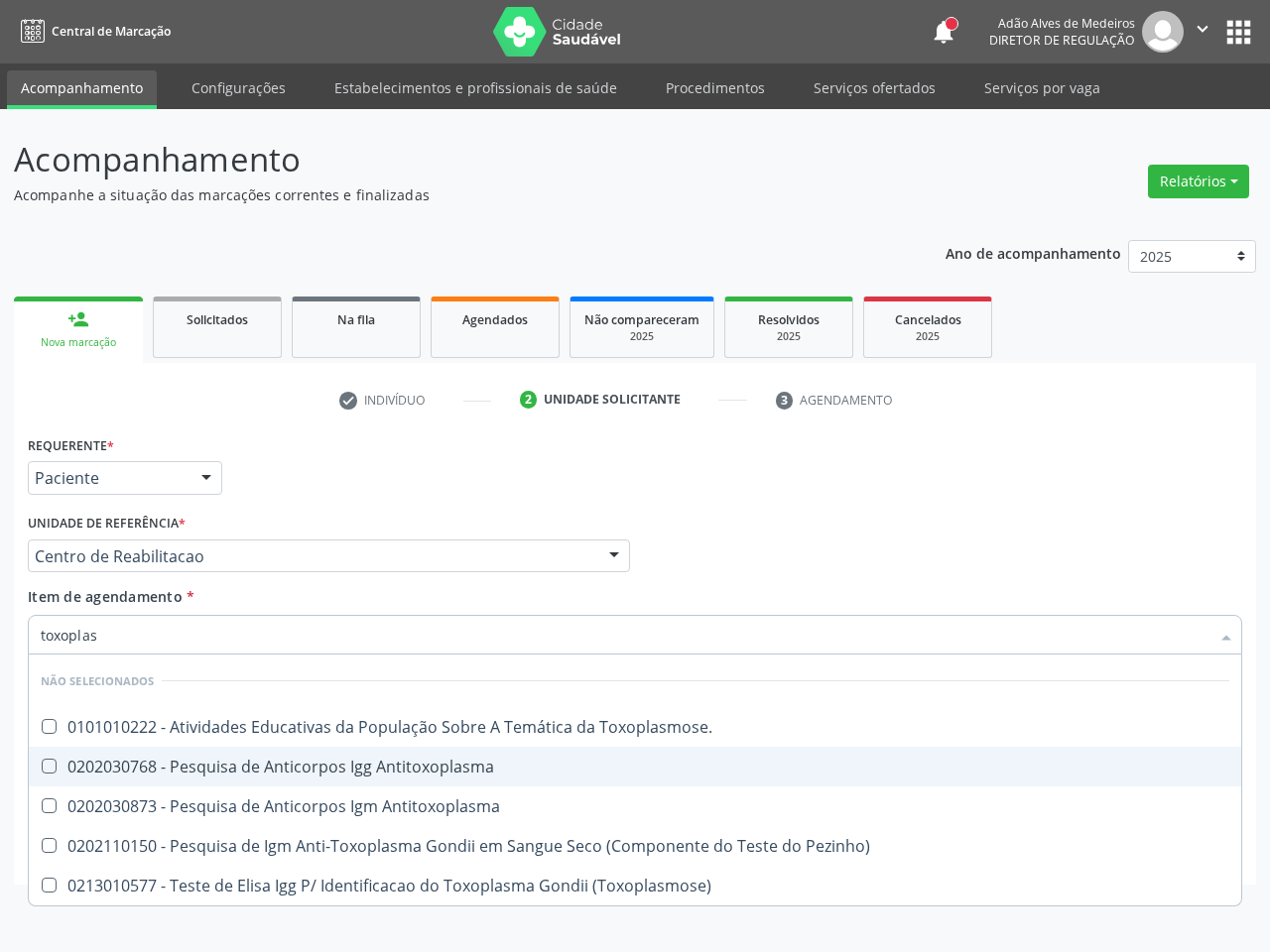 click on "0202030768 - Pesquisa de Anticorpos Igg Antitoxoplasma" at bounding box center (635, 767) 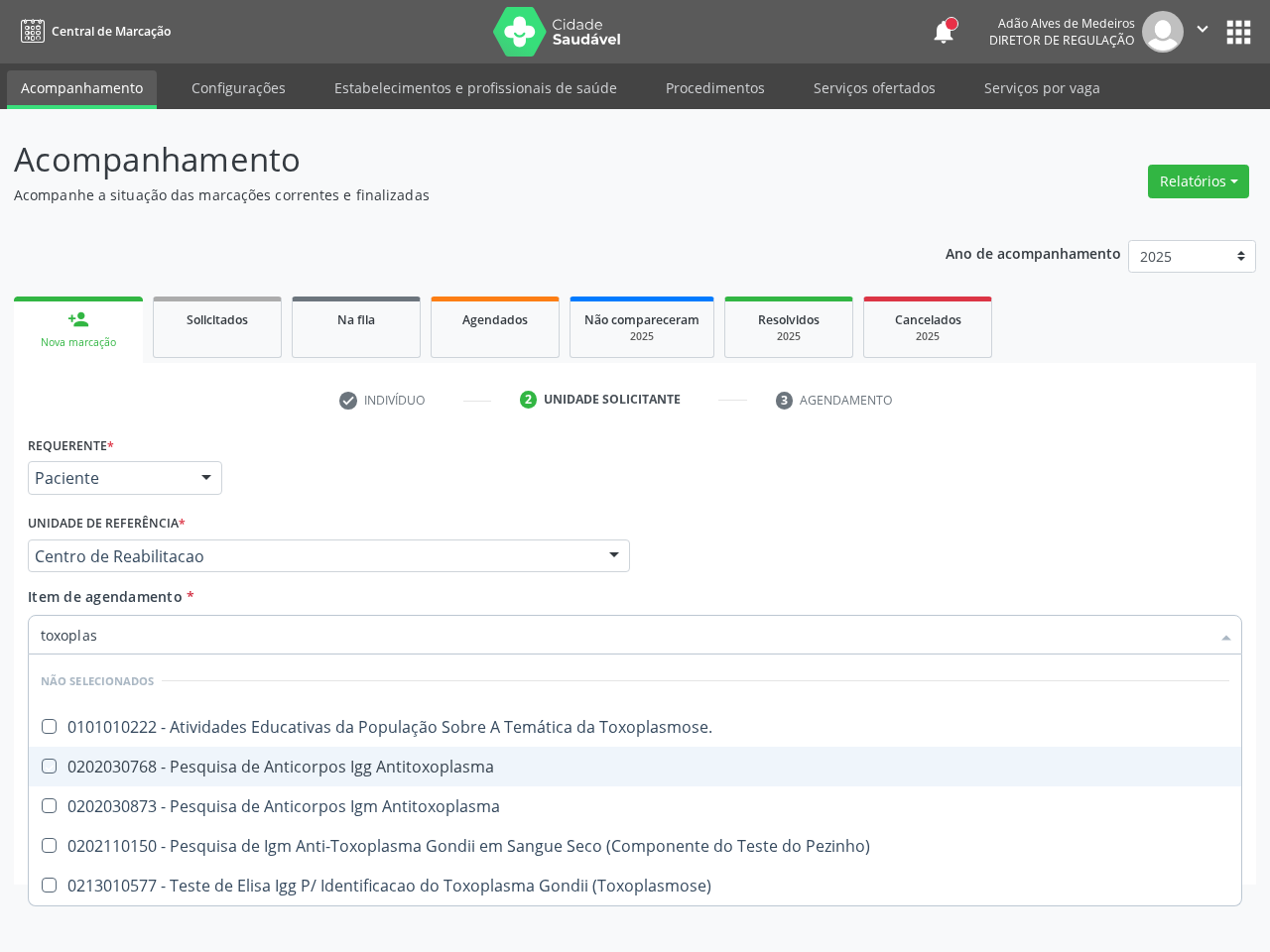 checkbox on "true" 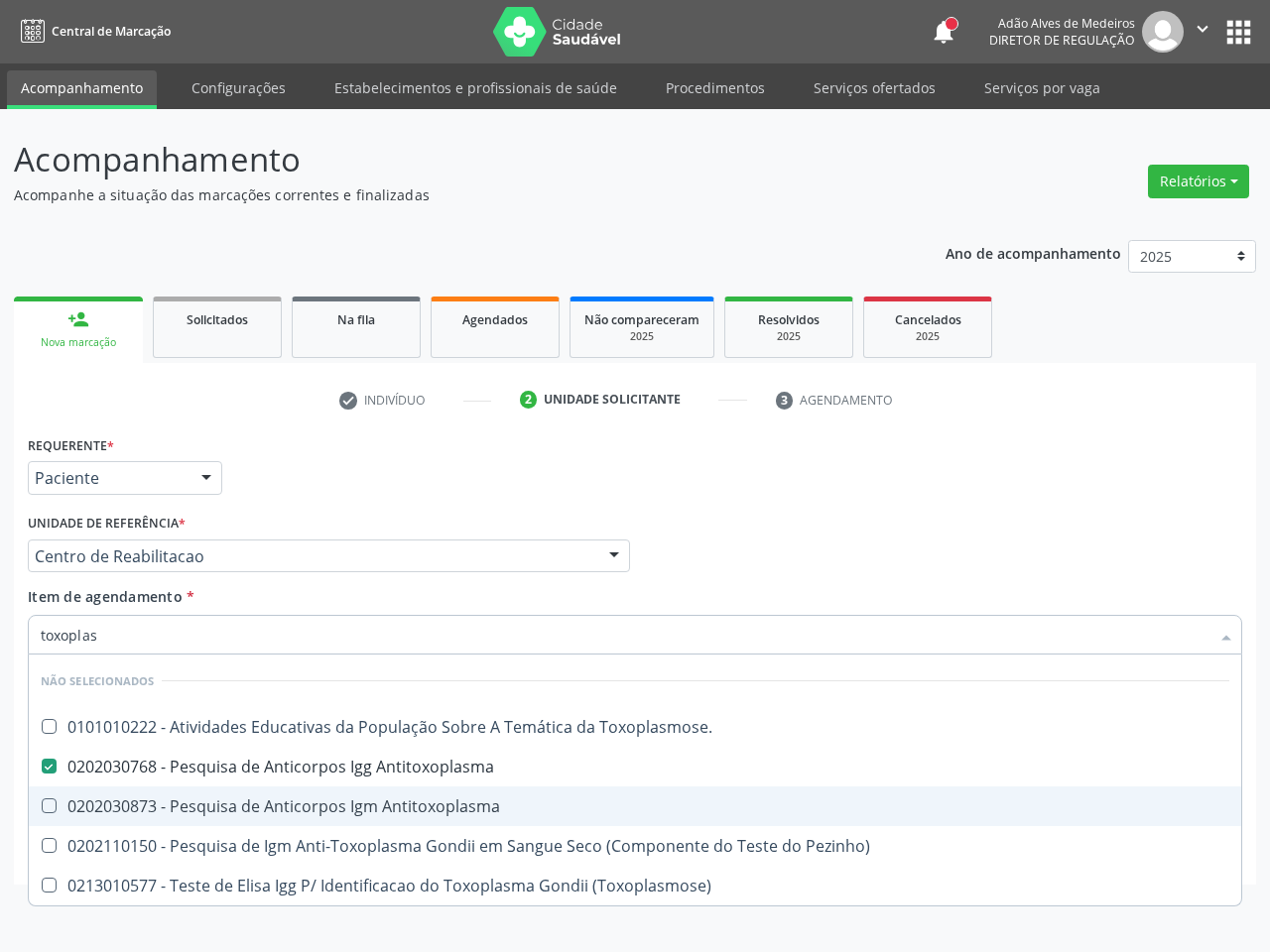 click on "0202030873 - Pesquisa de Anticorpos Igm Antitoxoplasma" at bounding box center (635, 806) 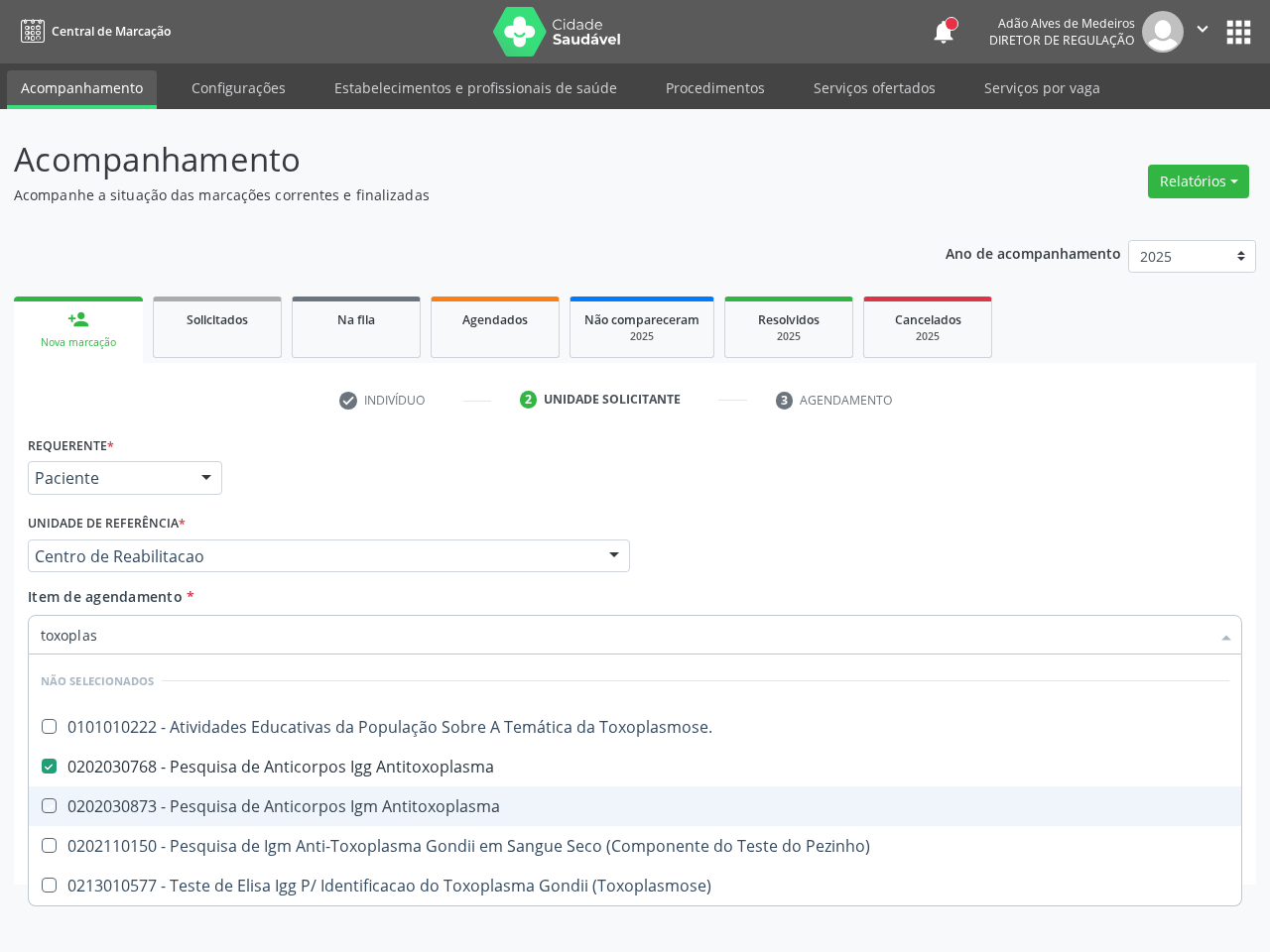 checkbox on "true" 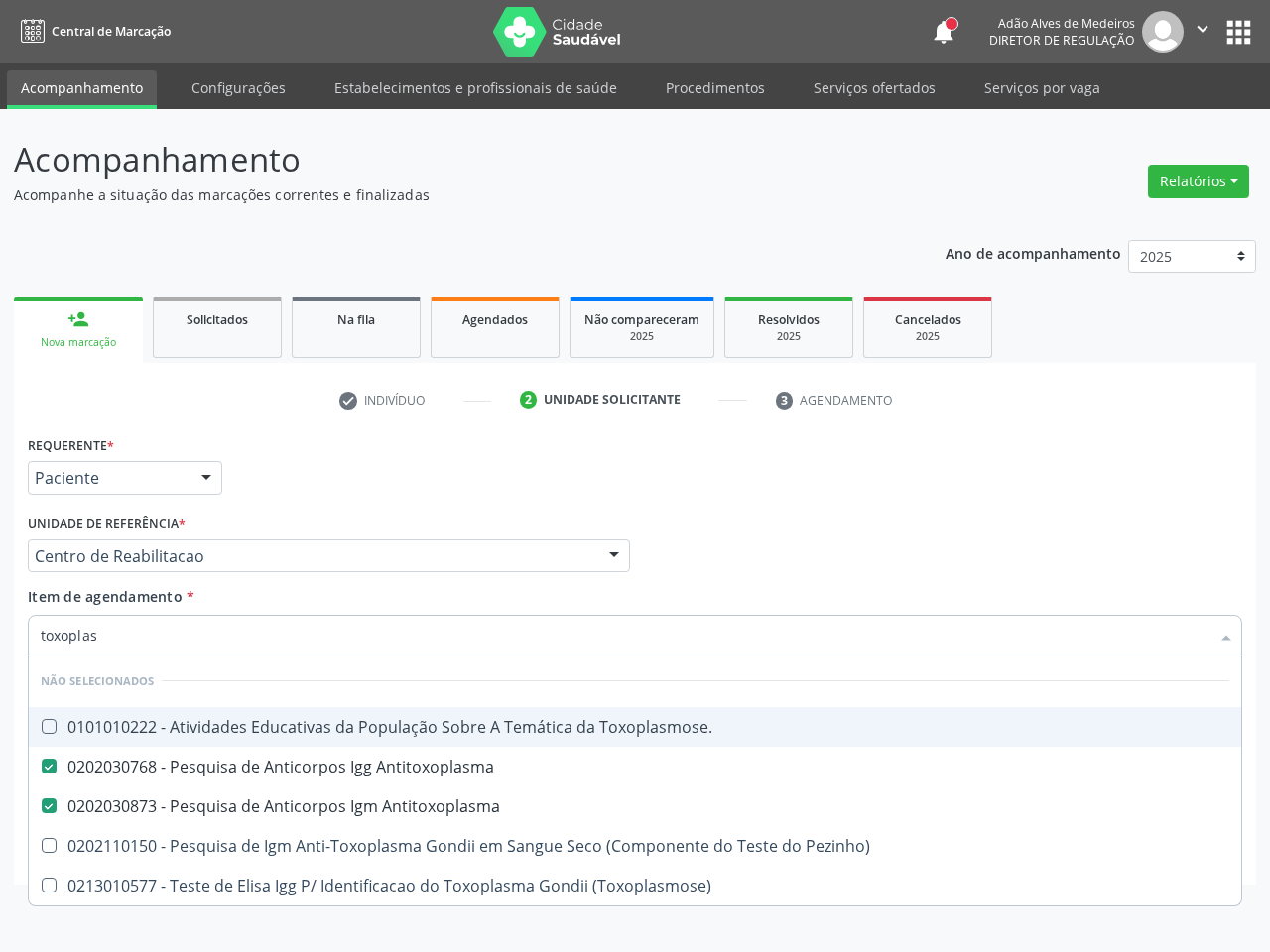 click on "toxoplas" at bounding box center (625, 635) 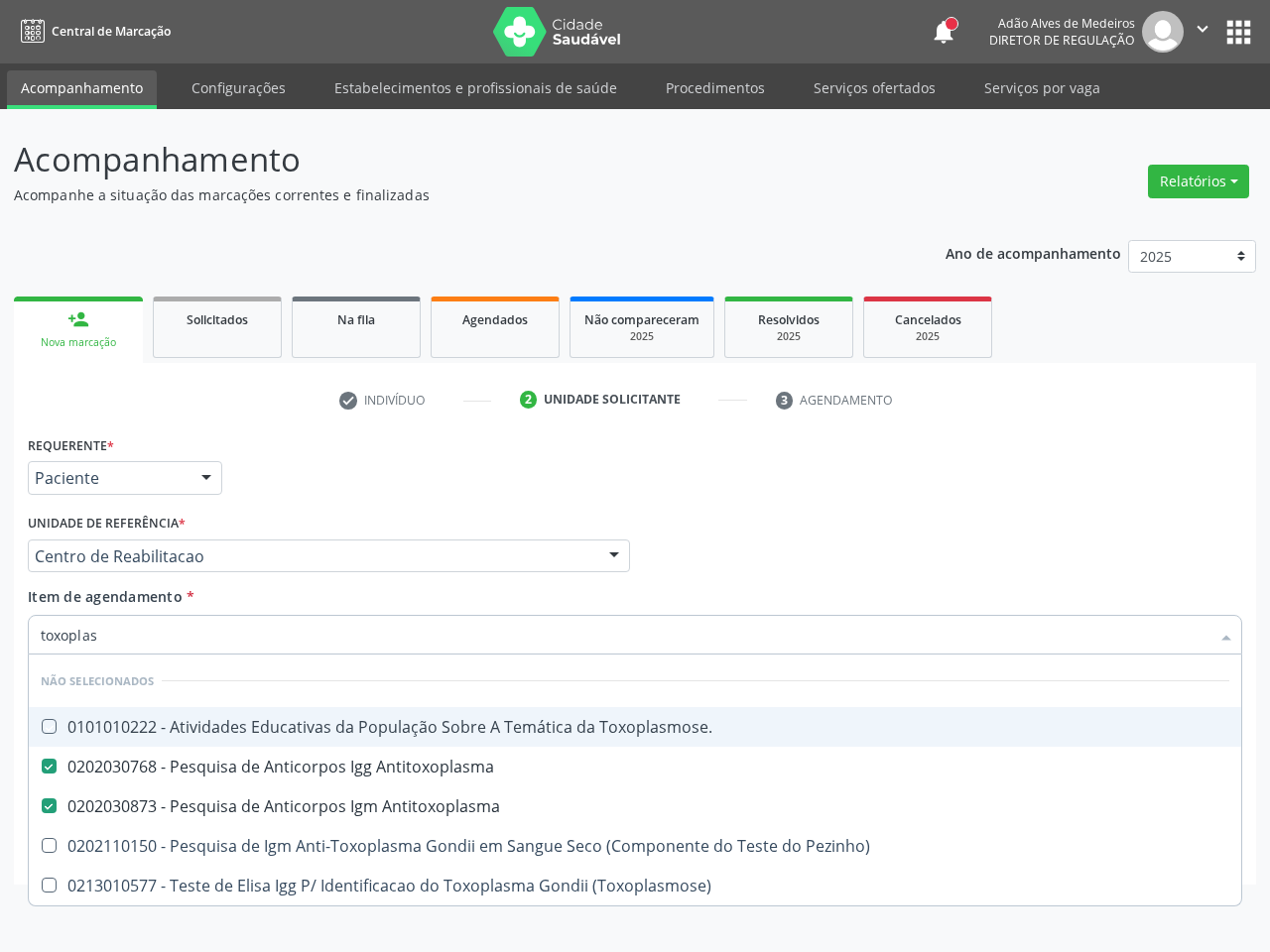 type 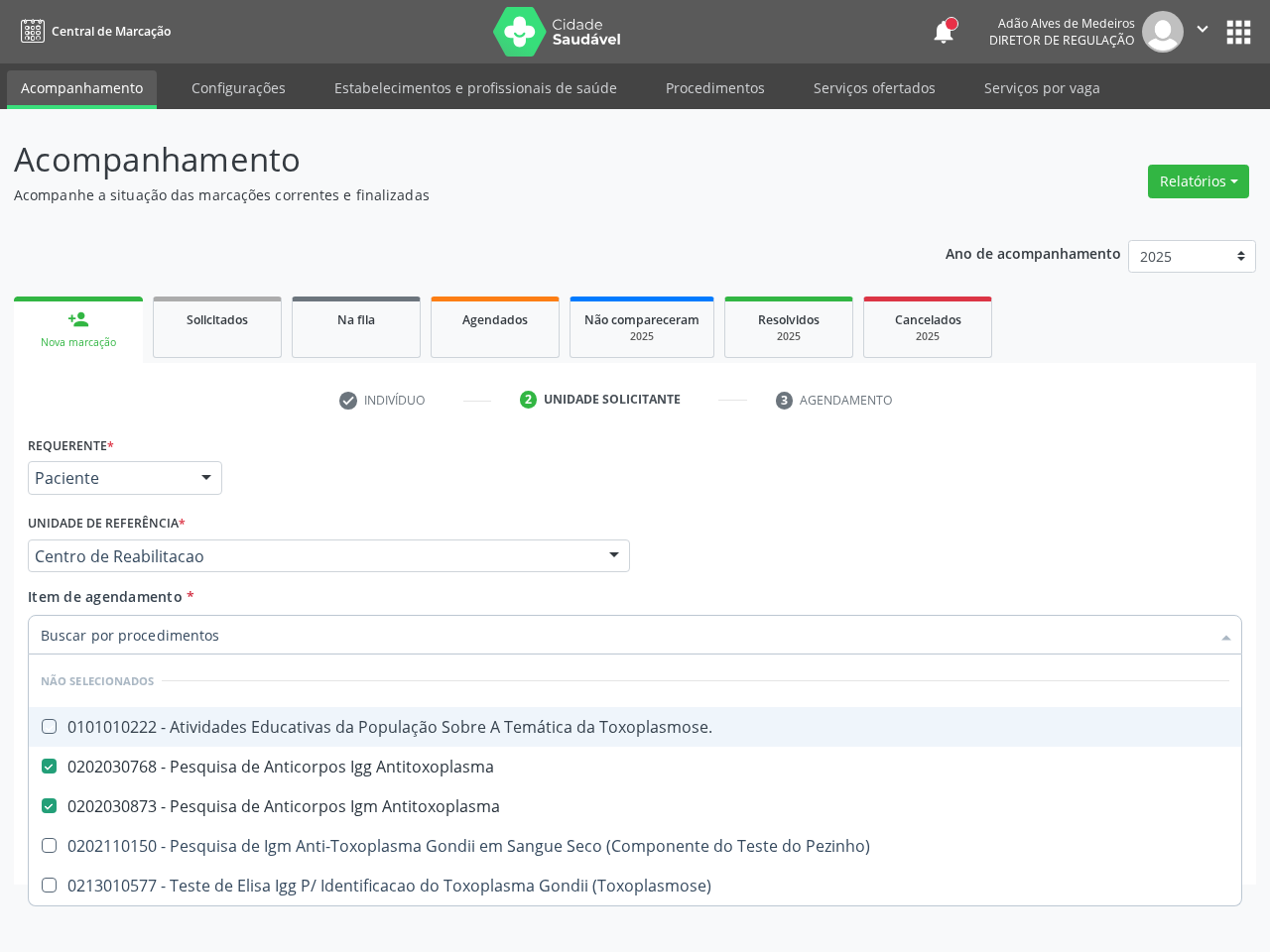 checkbox on "true" 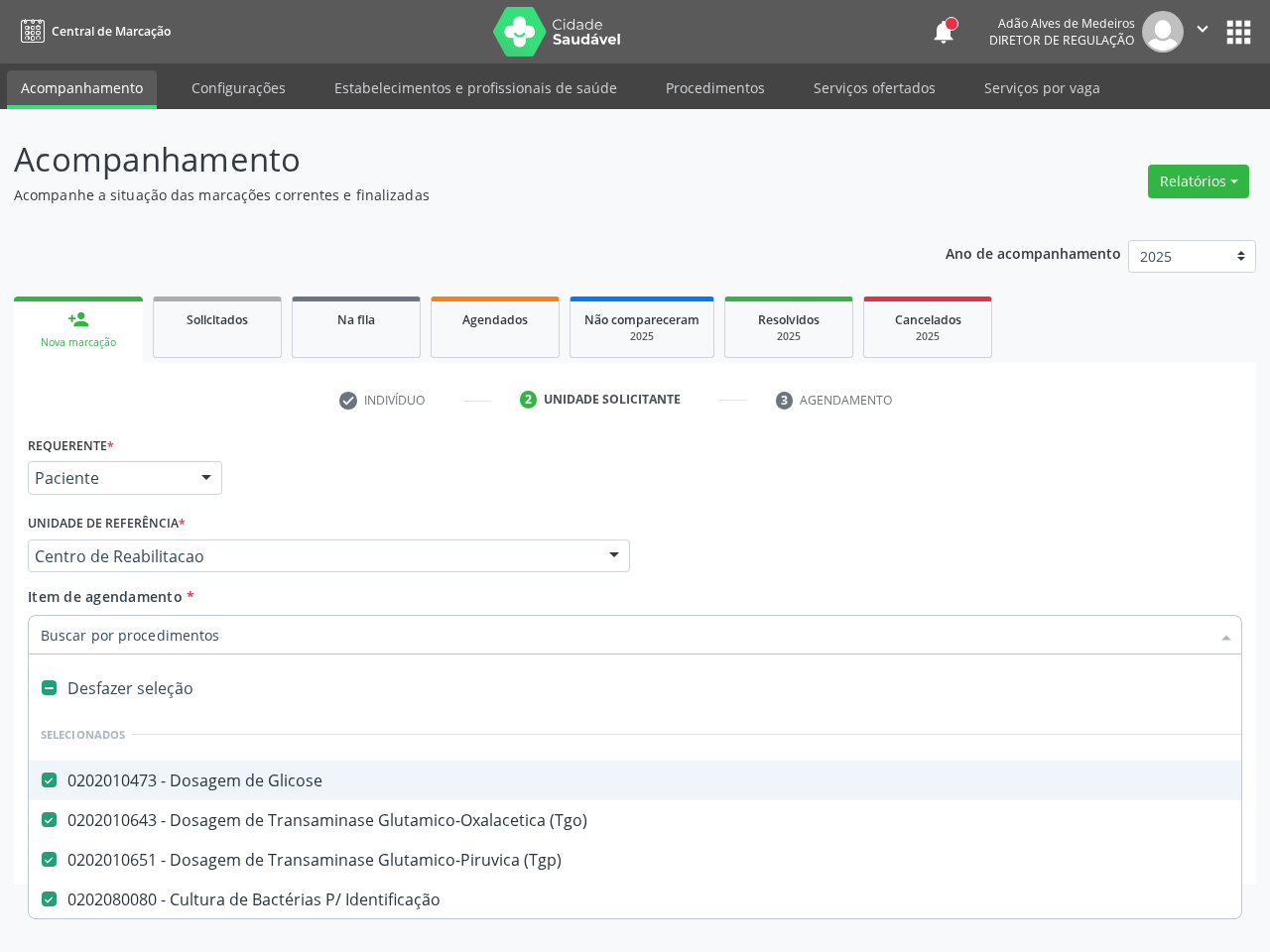 click on "Médico Solicitante
Por favor, selecione a Unidade de Atendimento primeiro
Nenhum resultado encontrado para: "   "
Não há nenhuma opção para ser exibida.
Unidade de referência
*
[UNIT_NAME]         [UNIT_NAME]   [UNIT_NAME]   [UNIT_NAME]   [UNIT_NAME]   [UNIT_NAME]   [UNIT_NAME]   [UNIT_NAME]   [UNIT_NAME]   [UNIT_NAME]   [UNIT_NAME]   [UNIT_NAME]   [UNIT_NAME]   [UNIT_NAME]   [UNIT_NAME]   [UNIT_NAME]   [UNIT_NAME]   [UNIT_NAME]   [UNIT_NAME]   [UNIT_NAME]   [UNIT_NAME]   [UNIT_NAME]   [UNIT_NAME]   [UNIT_NAME]   [UNIT_NAME]   [UNIT_NAME]       [DEPARTMENT_NAME]" at bounding box center [635, 547] 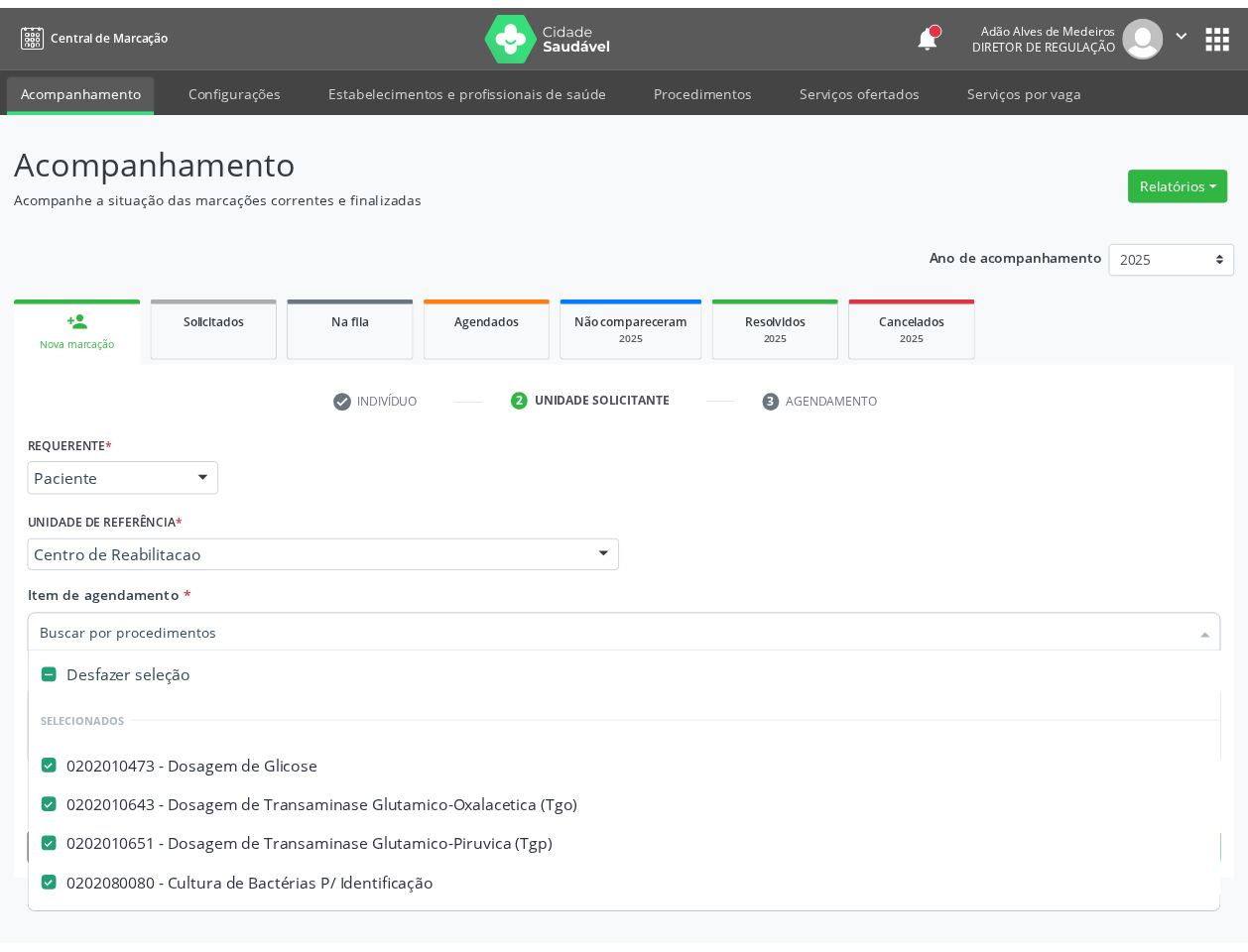 scroll, scrollTop: 0, scrollLeft: 0, axis: both 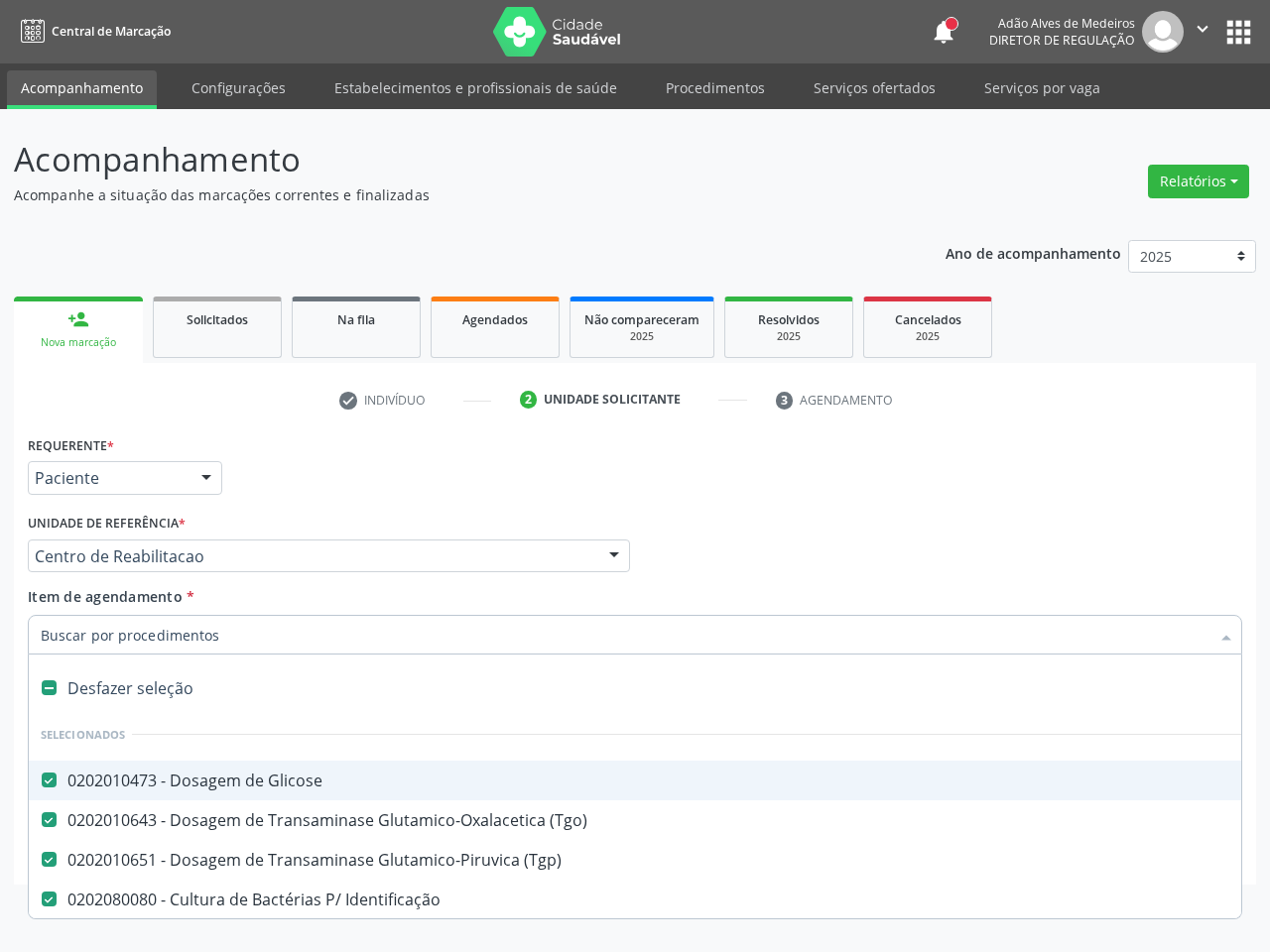 click on "Requerente
*
Paciente         Médico(a)   Enfermeiro(a)   Paciente
Nenhum resultado encontrado para: "   "
Não há nenhuma opção para ser exibida.
UF
PE         PE
Nenhum resultado encontrado para: "   "
Não há nenhuma opção para ser exibida.
Município
Serra Talhada         Serra Talhada
Nenhum resultado encontrado para: "   "
Não há nenhuma opção para ser exibida." at bounding box center [635, 469] 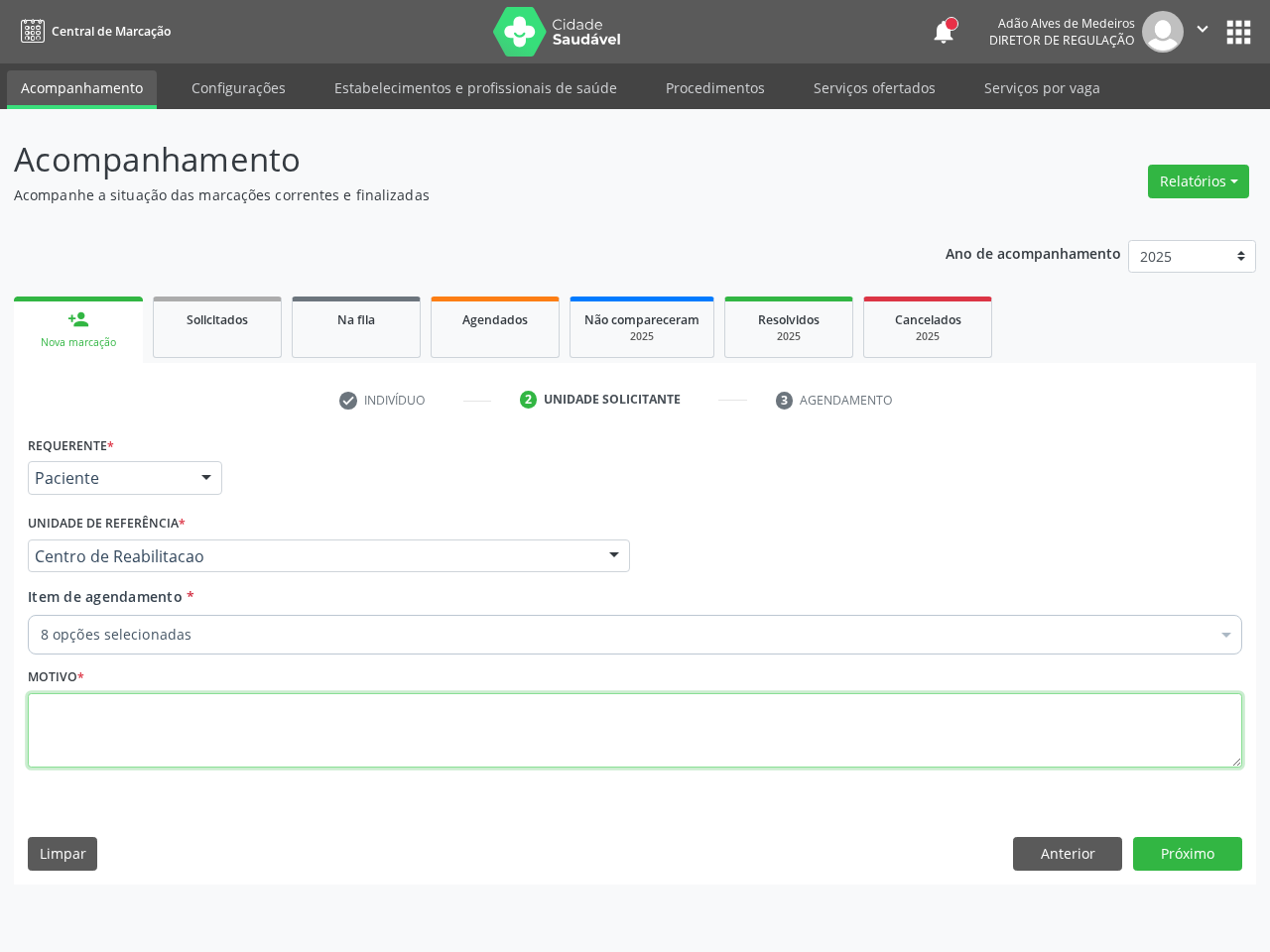 click at bounding box center [635, 731] 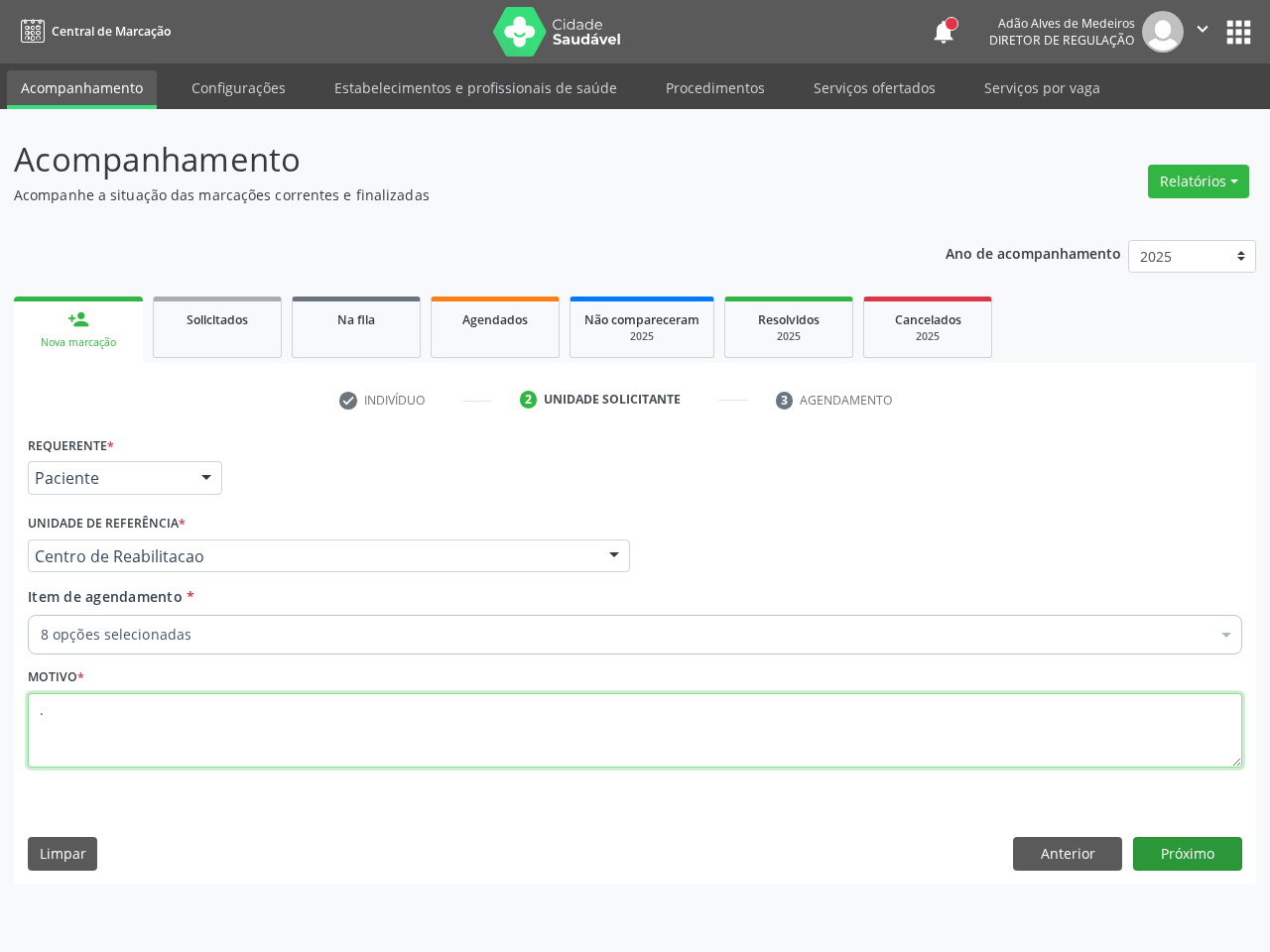 type on "." 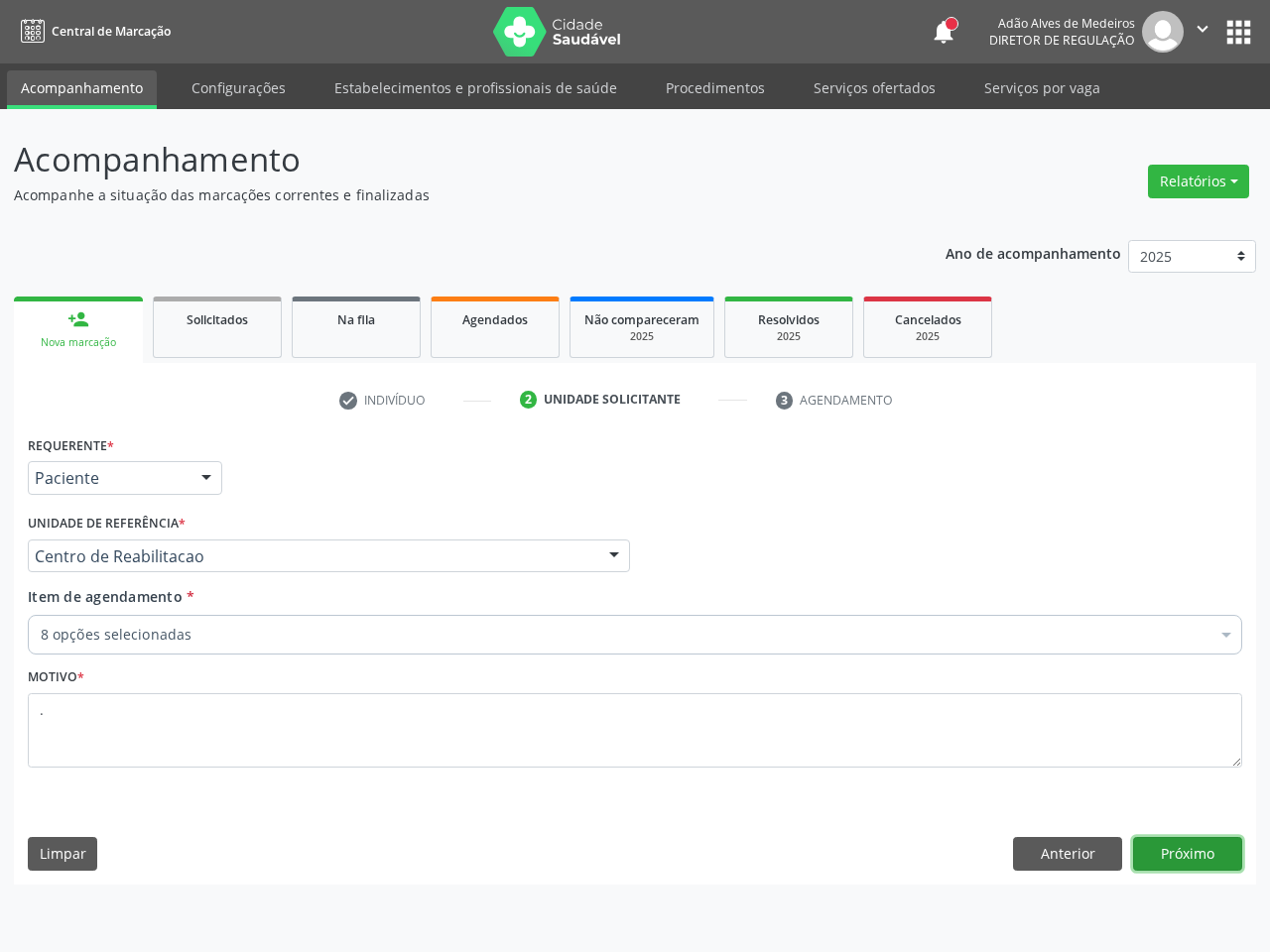 click on "Próximo" at bounding box center [1188, 854] 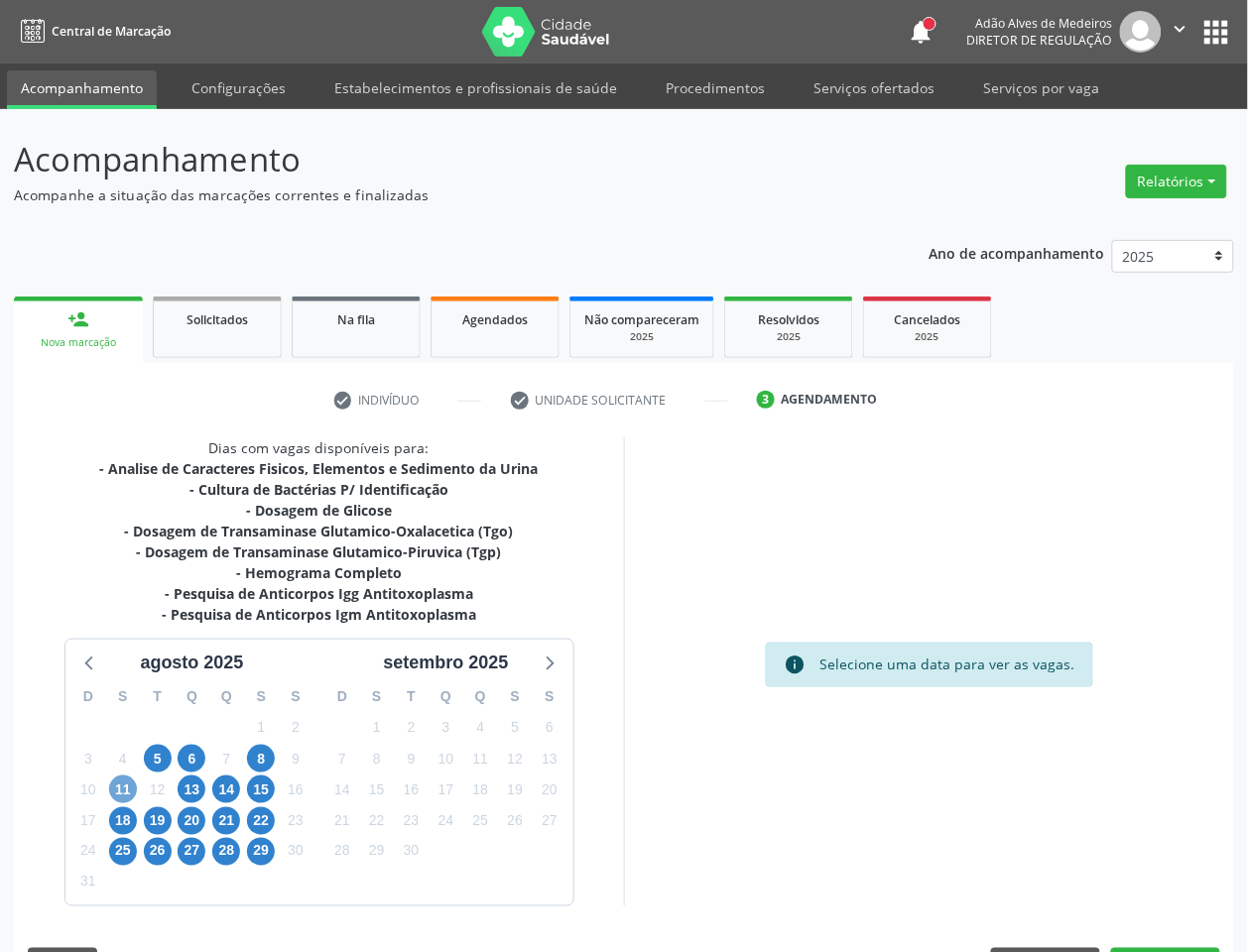 click on "11" at bounding box center [123, 789] 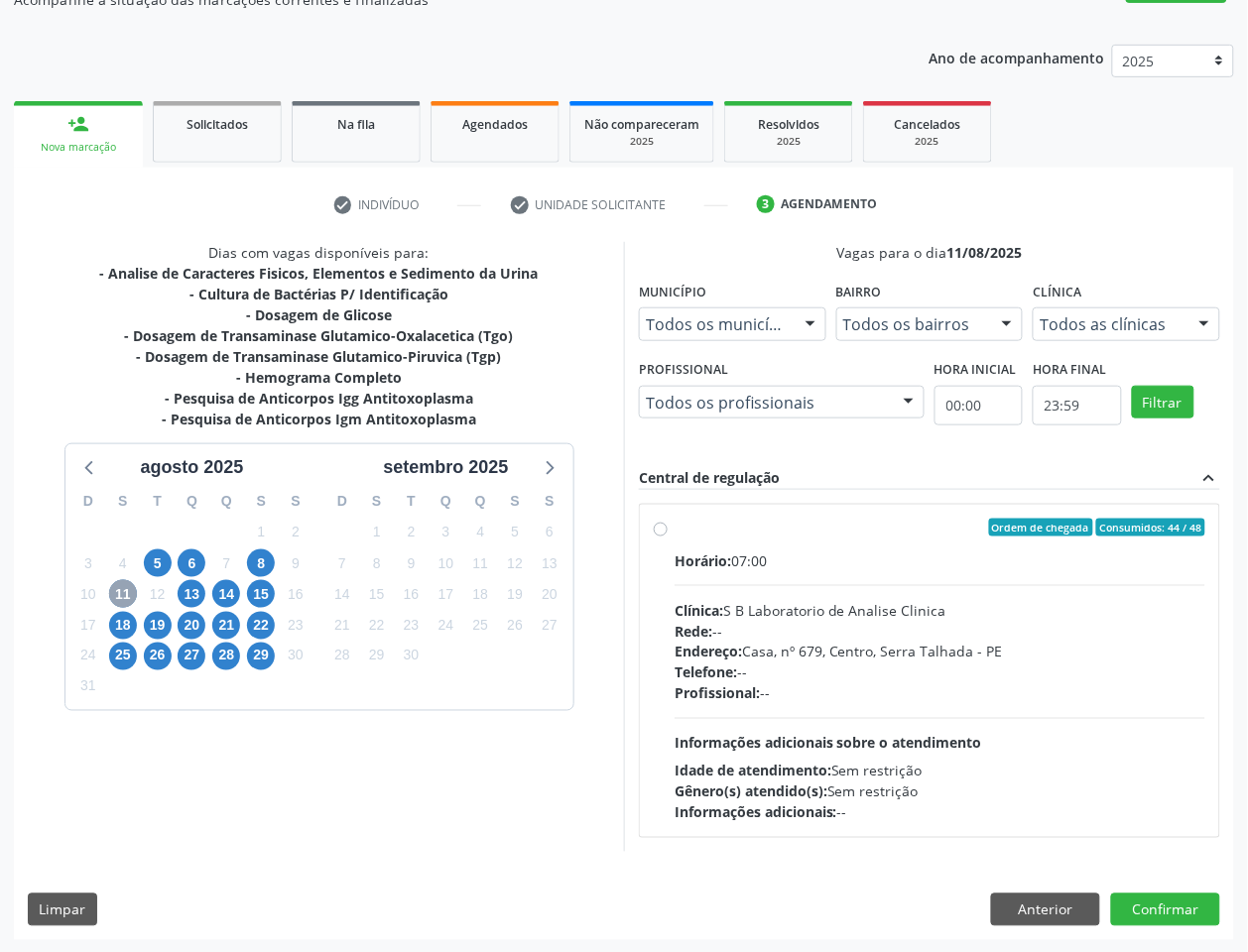 scroll, scrollTop: 198, scrollLeft: 0, axis: vertical 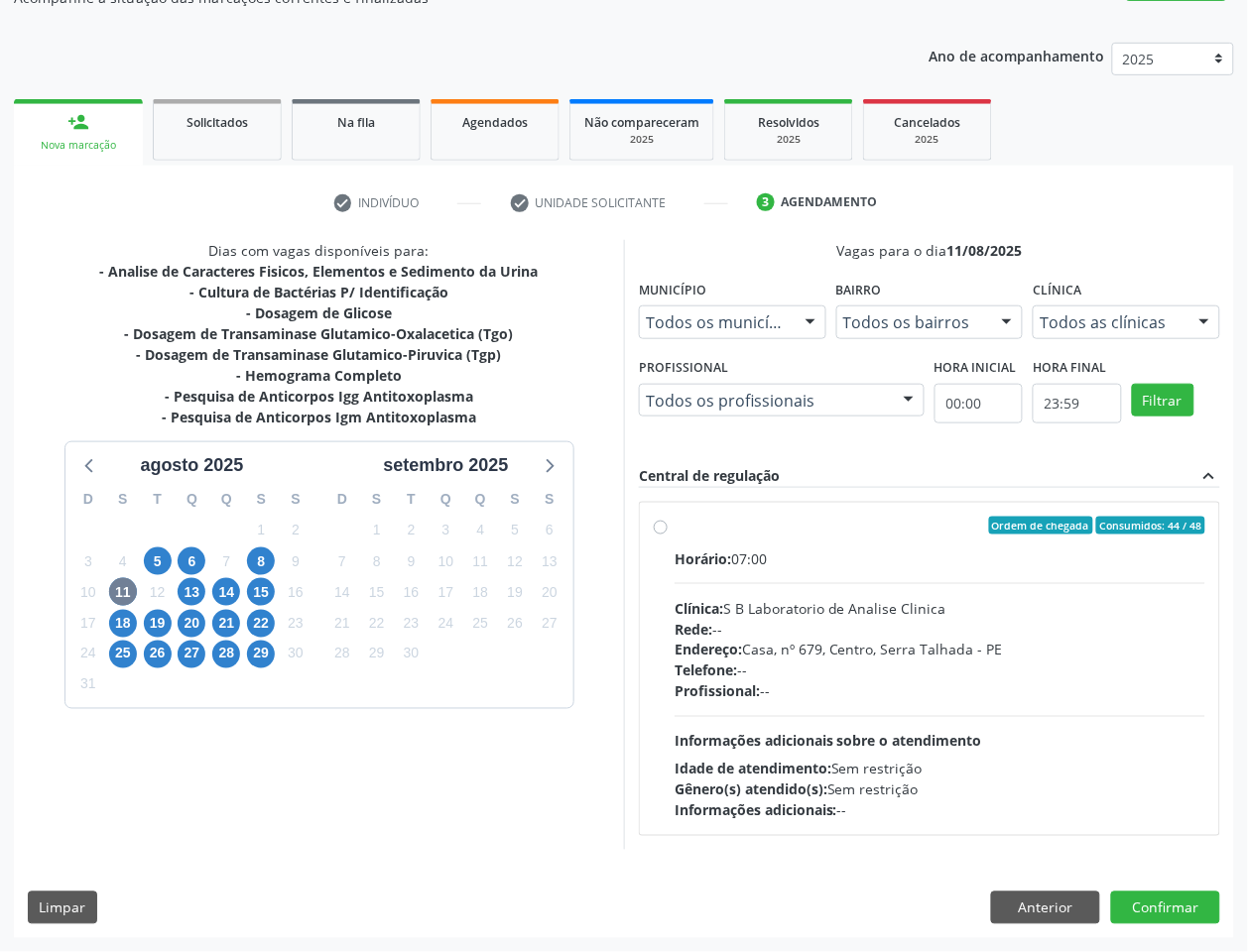 click on "Clínica:  S B Laboratorio de Analise Clinica" at bounding box center (939, 608) 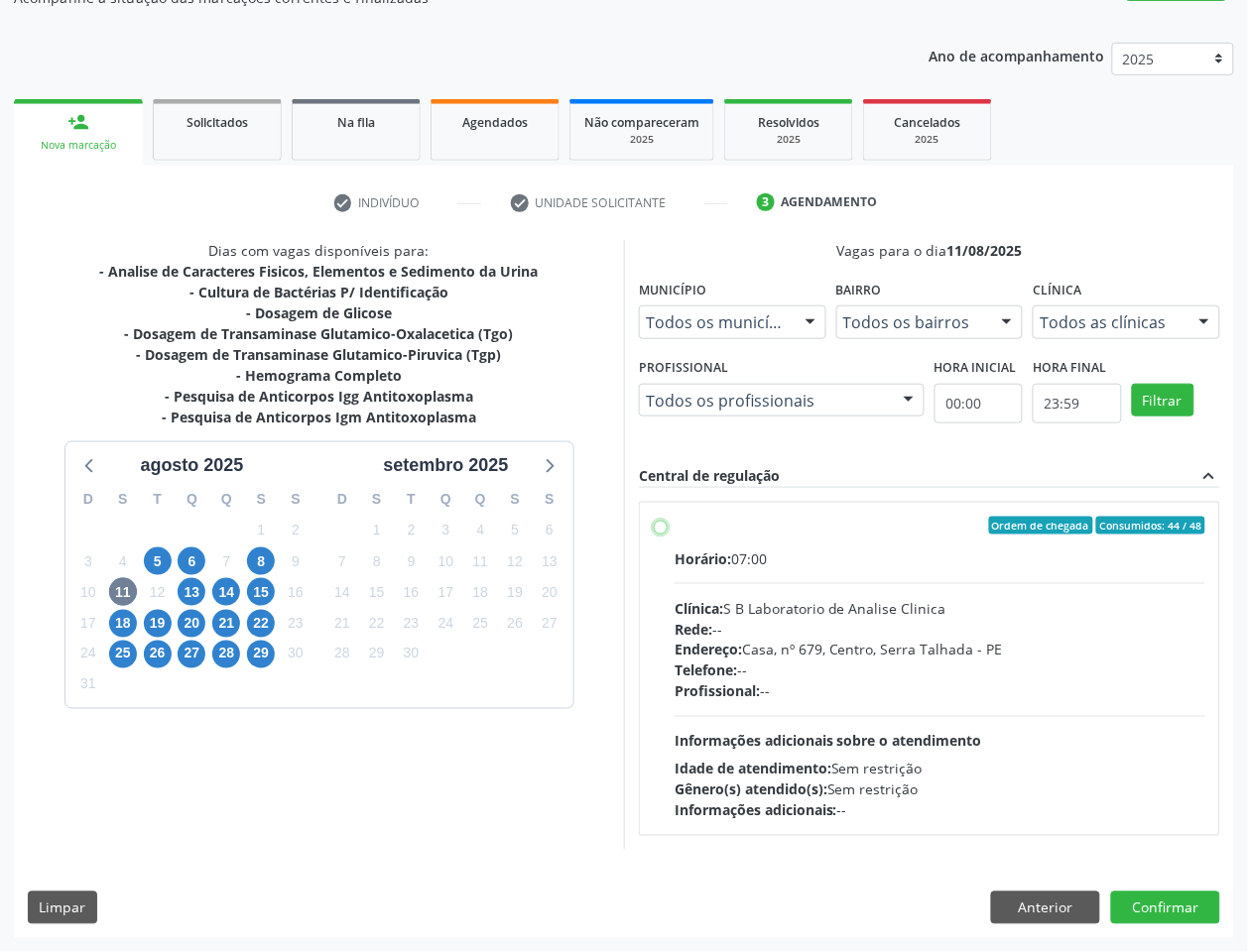 click on "Ordem de chegada
Consumidos: [NUMBER] / [NUMBER]
Horário:   [TIME]
Clínica:  [BRAND_NAME]
Rede:
--
Endereço:   Casa, nº [NUMBER], [CITY], [STATE]
Telefone:   --
Profissional:
--
Informações adicionais sobre o atendimento
Idade de atendimento:
Sem restrição
Gênero(s) atendido(s):
Sem restrição
Informações adicionais:
--" at bounding box center (661, 526) 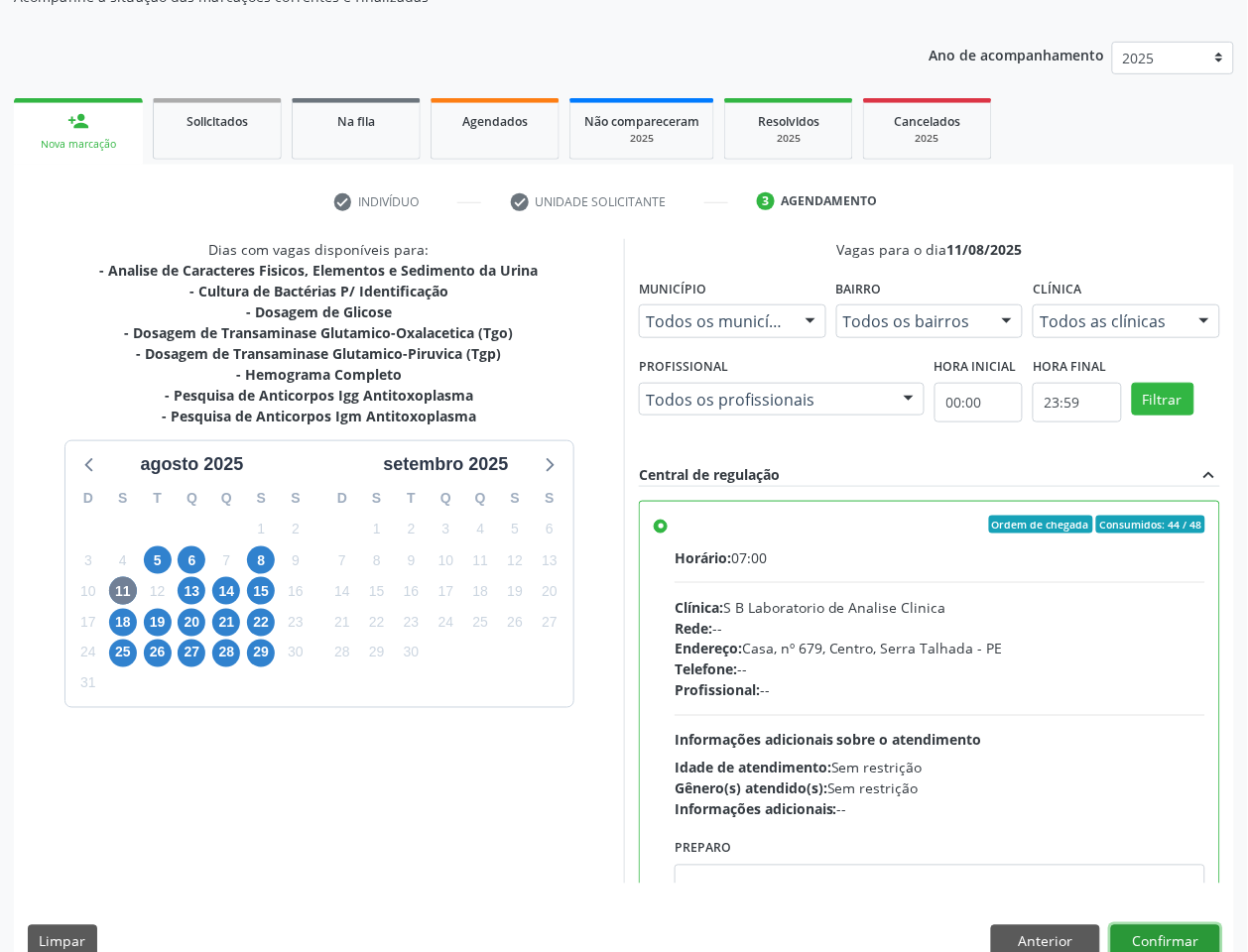 click on "Confirmar" at bounding box center [1166, 942] 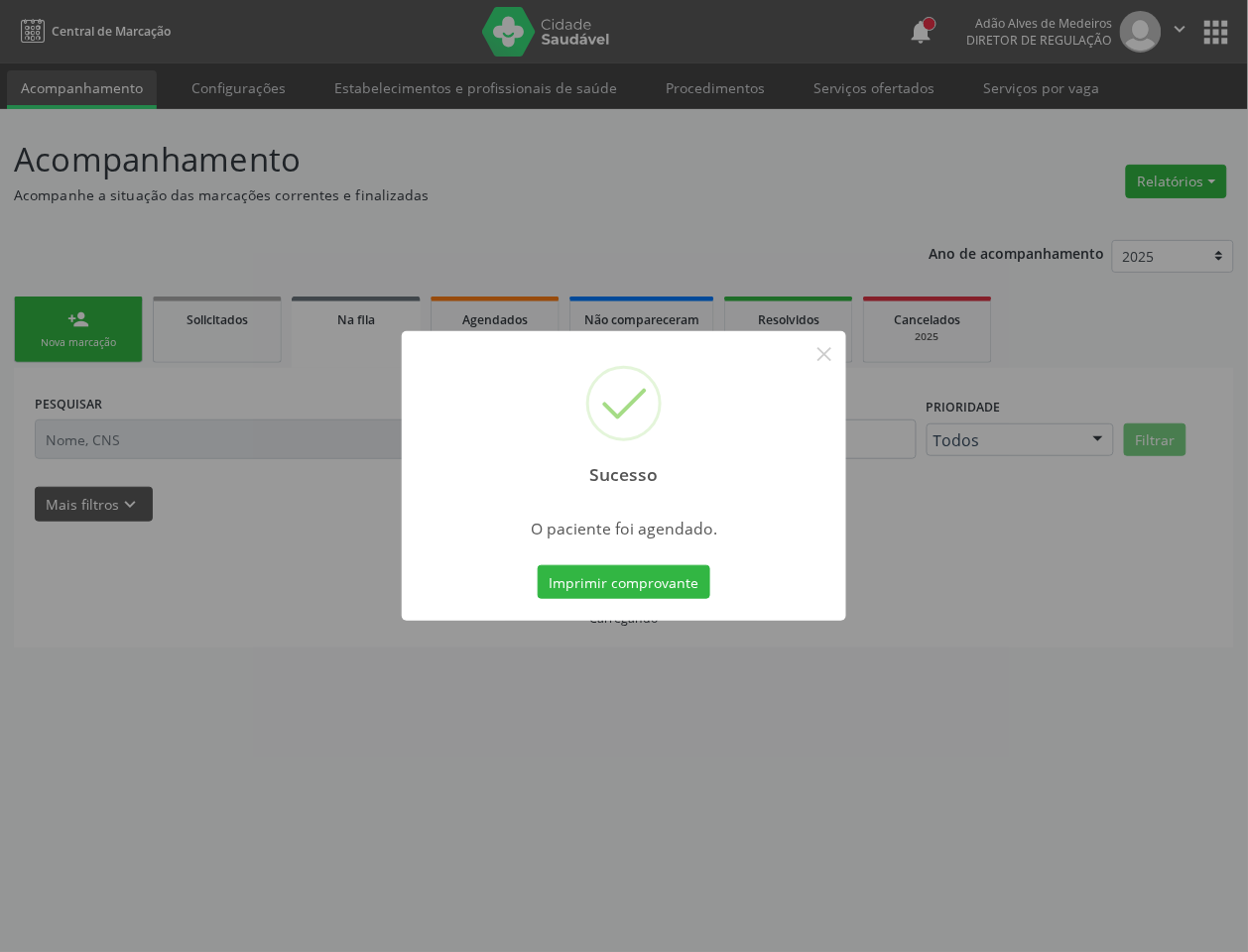 scroll, scrollTop: 0, scrollLeft: 0, axis: both 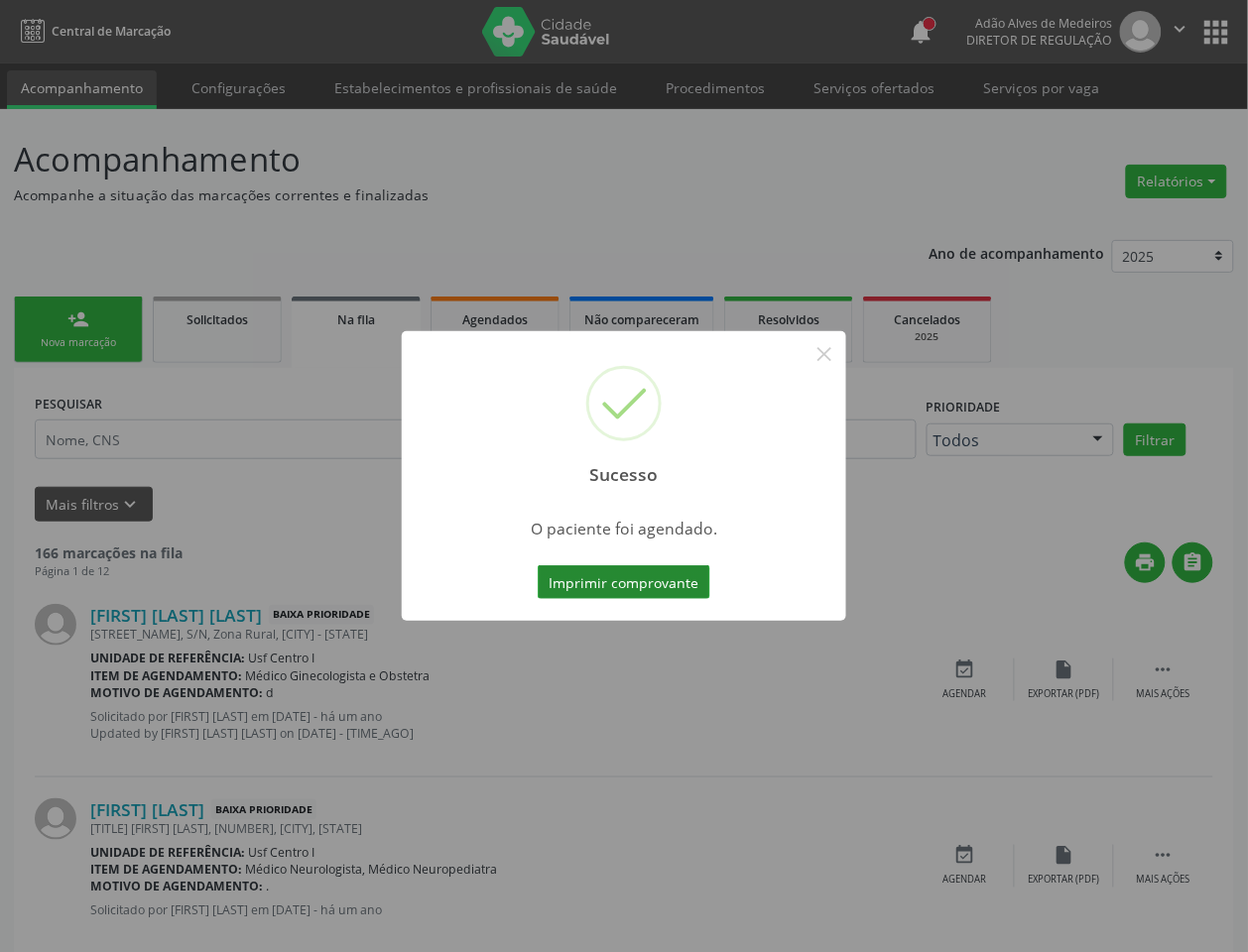 click on "Imprimir comprovante" at bounding box center [624, 582] 